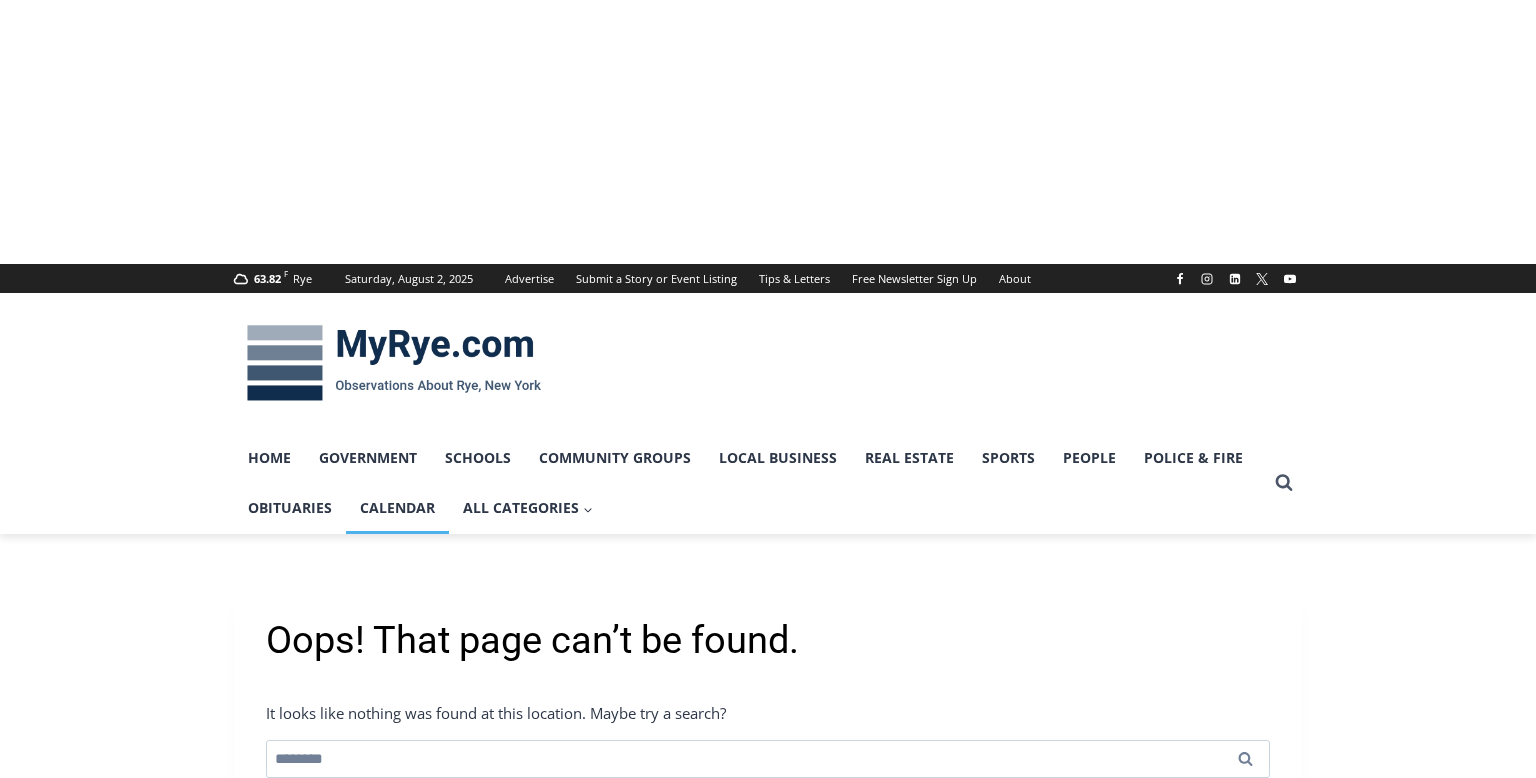 click on "Calendar" at bounding box center [397, 508] 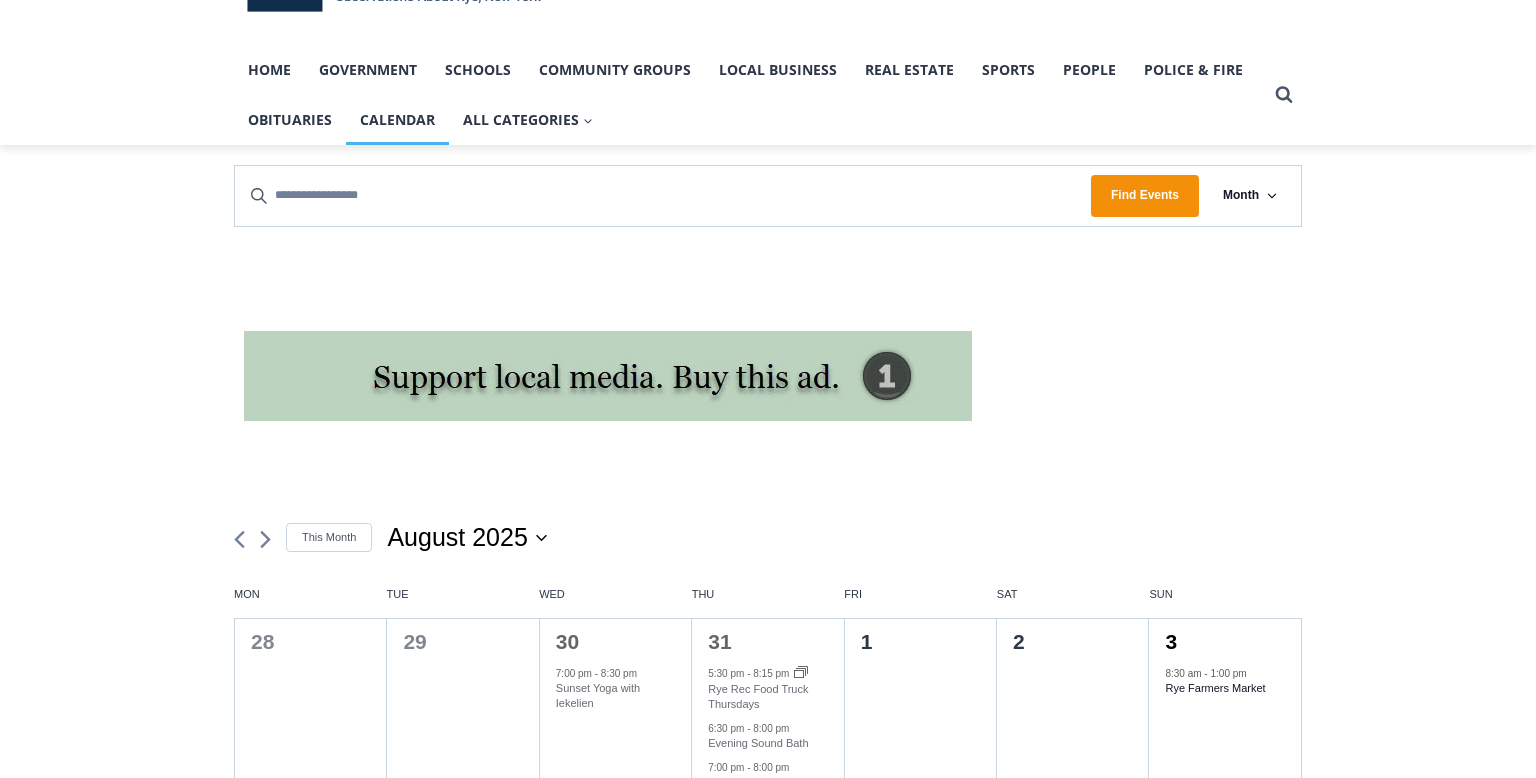 scroll, scrollTop: 124, scrollLeft: 0, axis: vertical 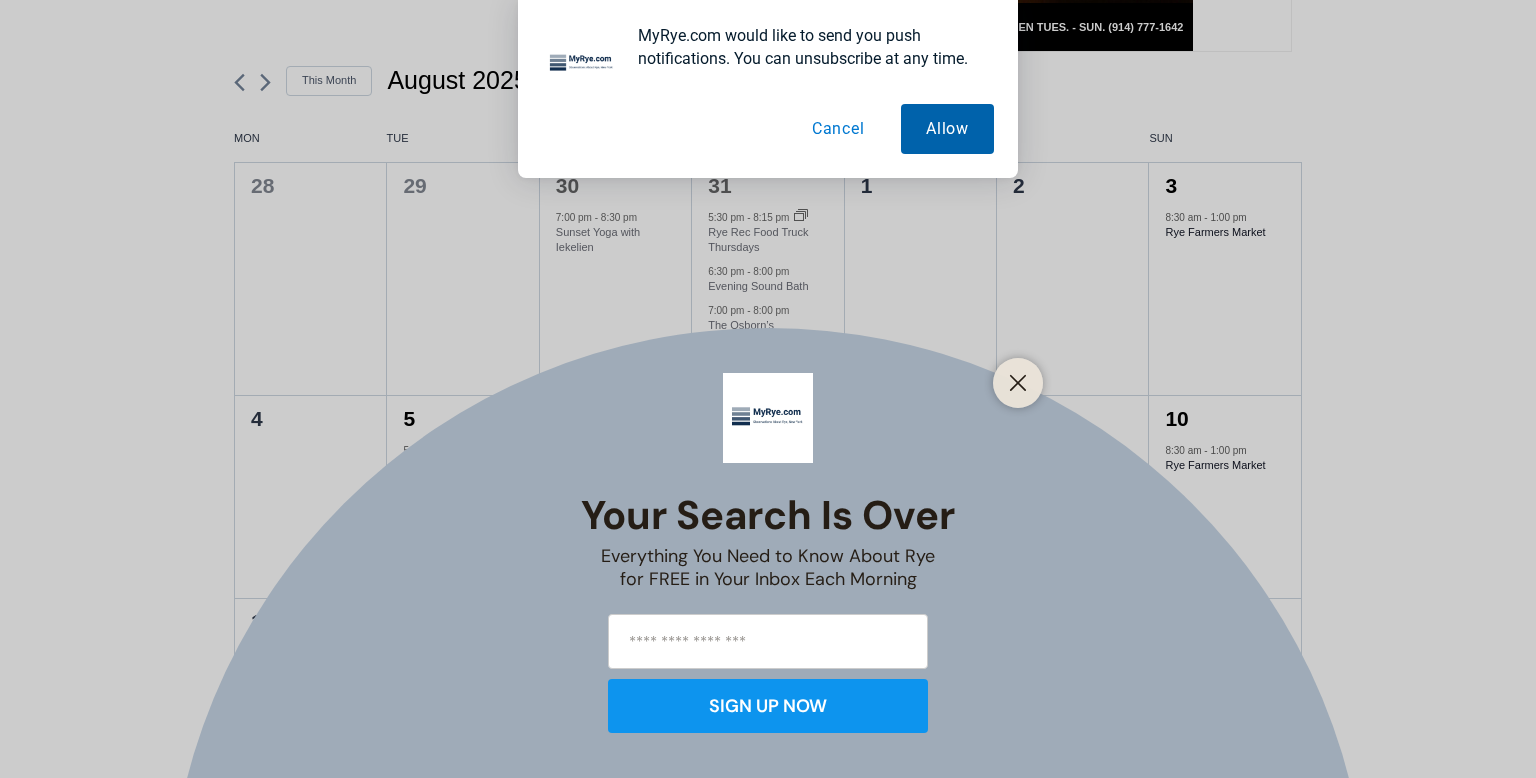 click on "Allow" at bounding box center [947, 129] 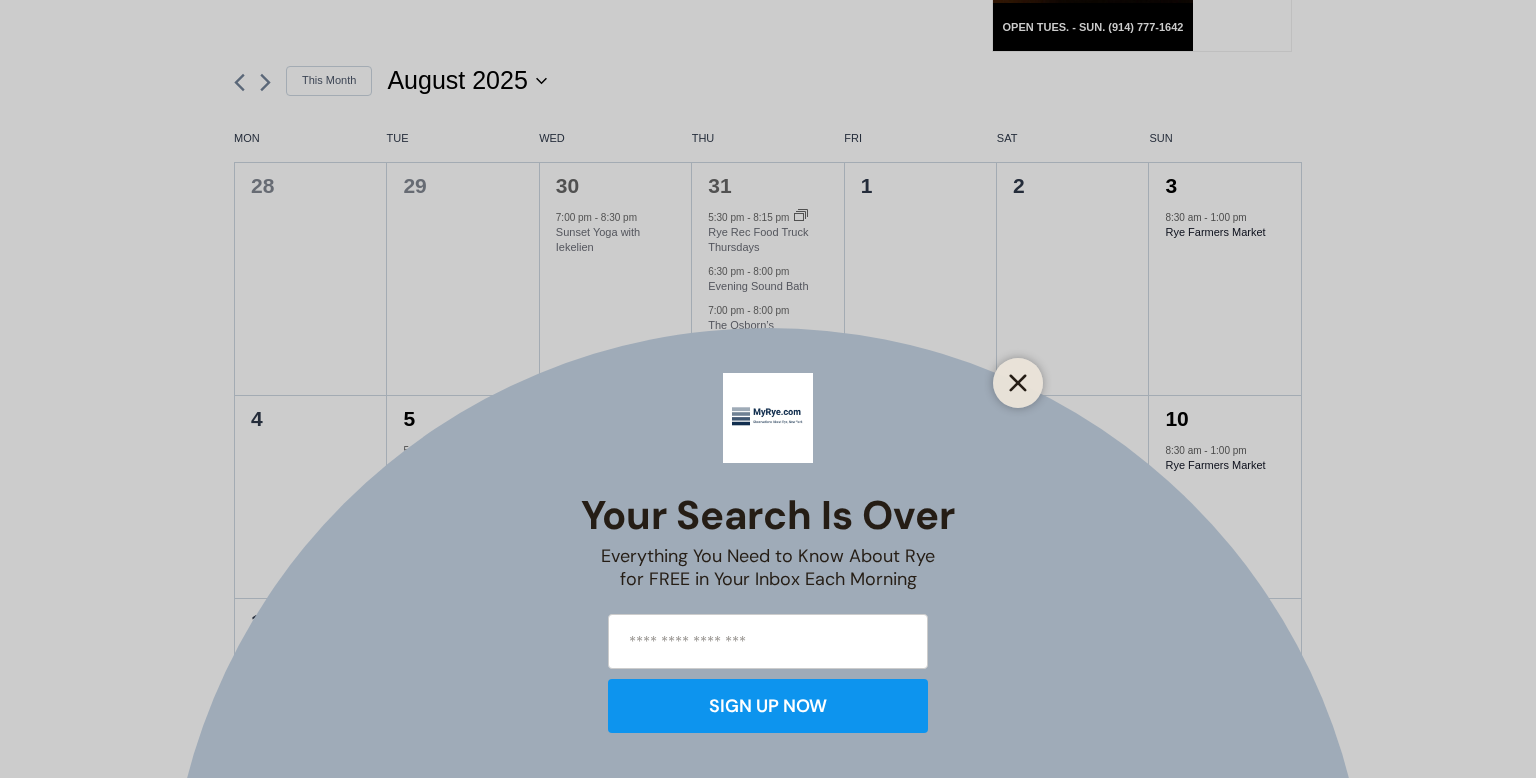 click 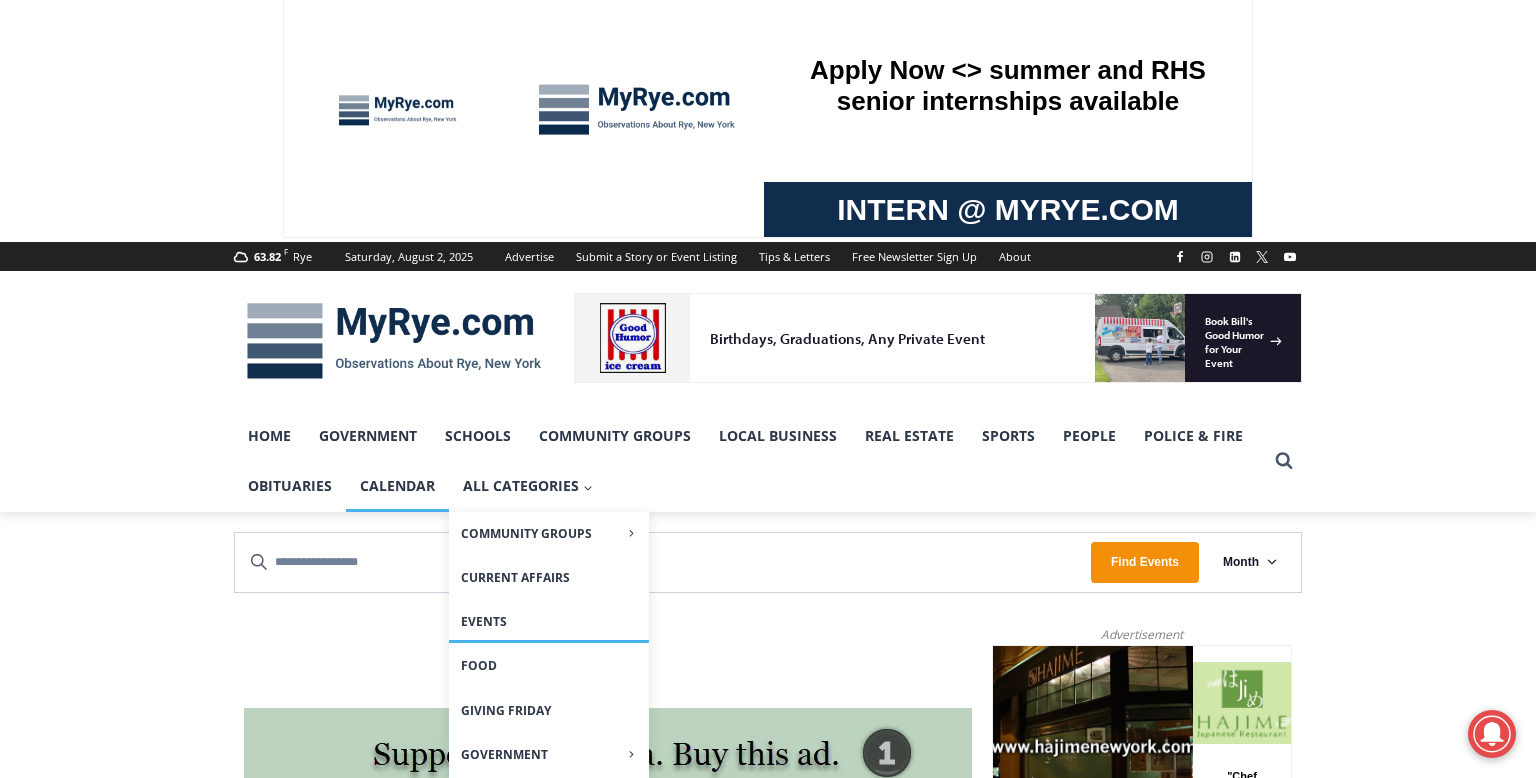 scroll, scrollTop: 31, scrollLeft: 0, axis: vertical 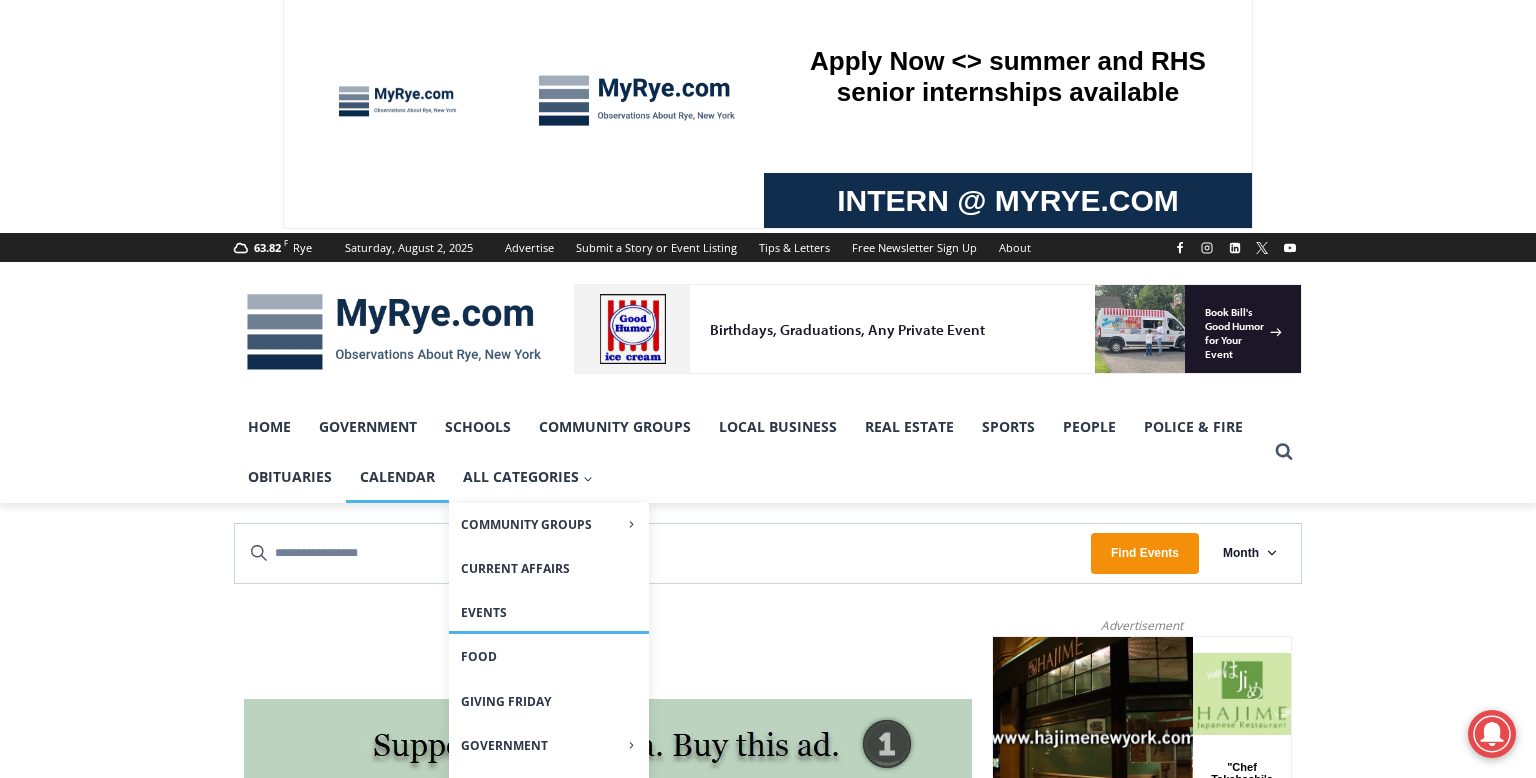 click on "Events" at bounding box center [549, 612] 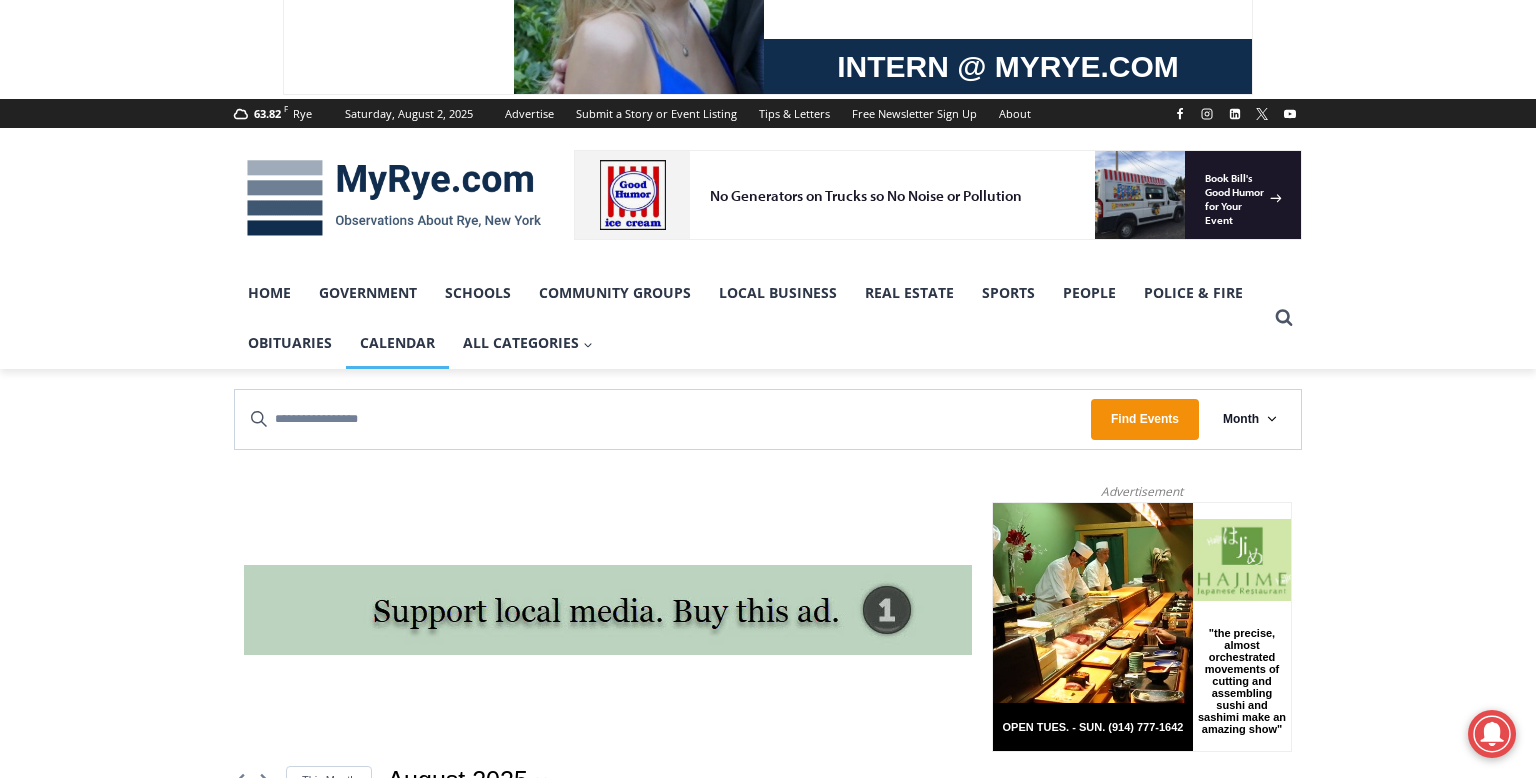 scroll, scrollTop: 212, scrollLeft: 0, axis: vertical 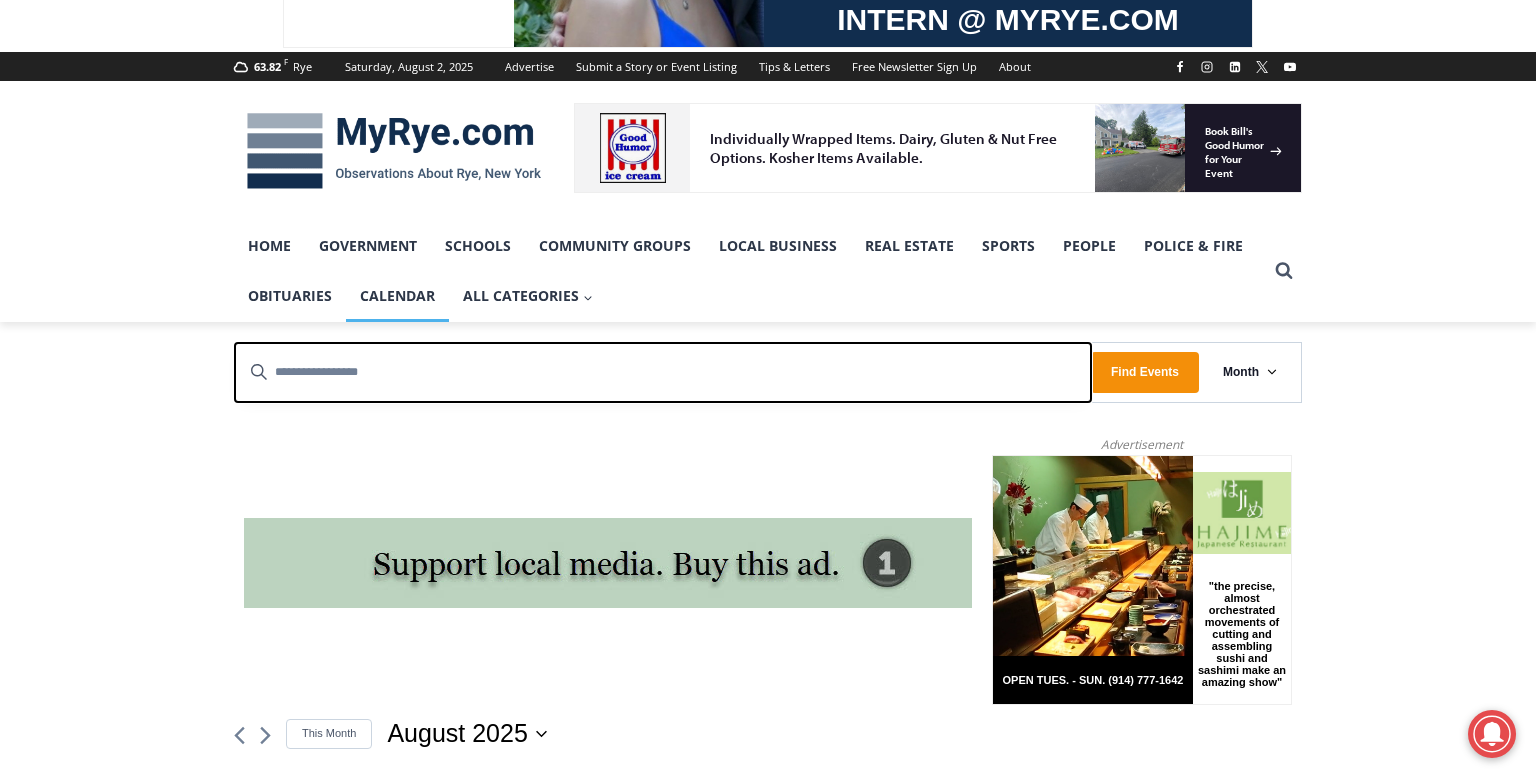 click on "Enter Keyword. Search for Events by Keyword." at bounding box center [663, 372] 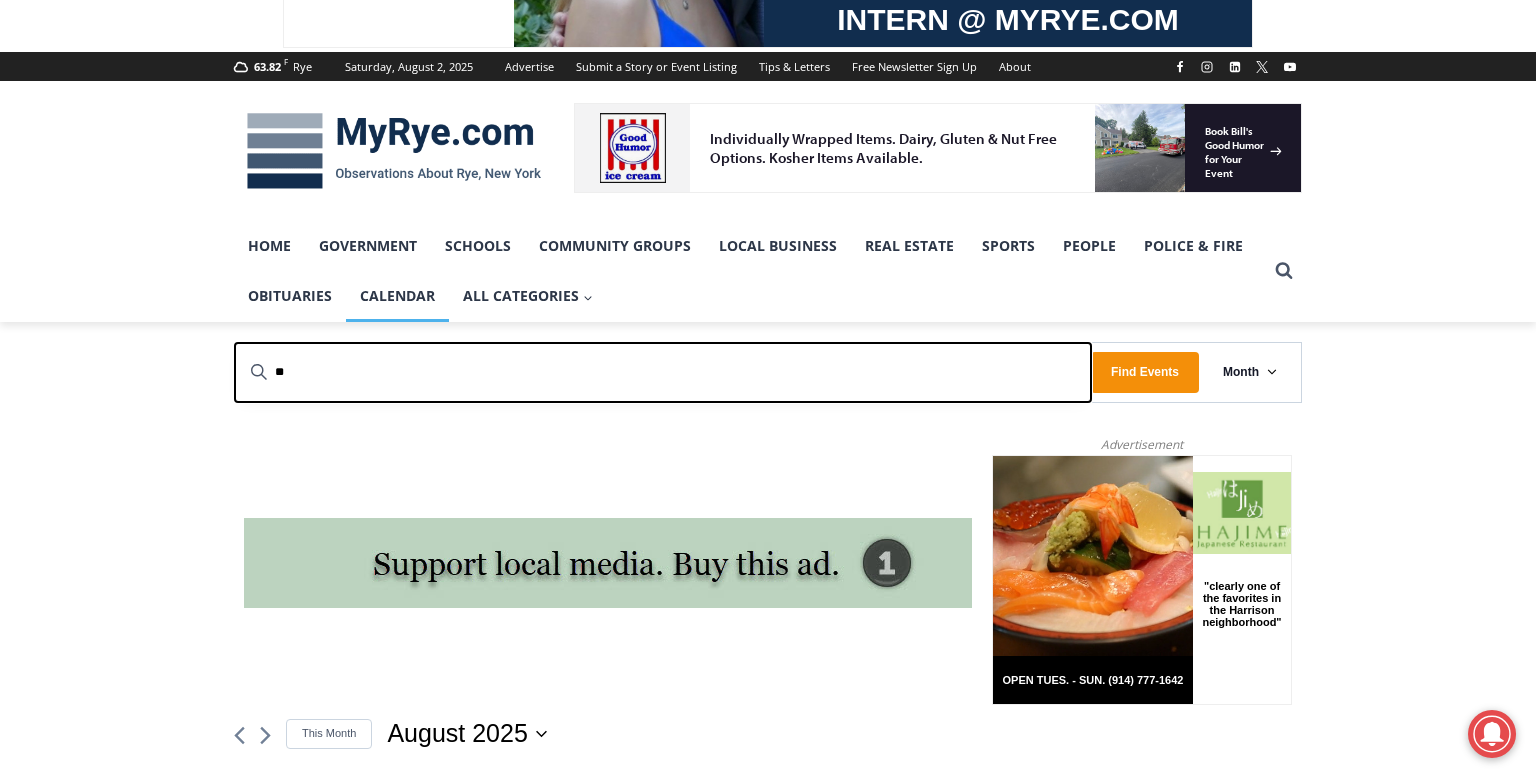 type on "***" 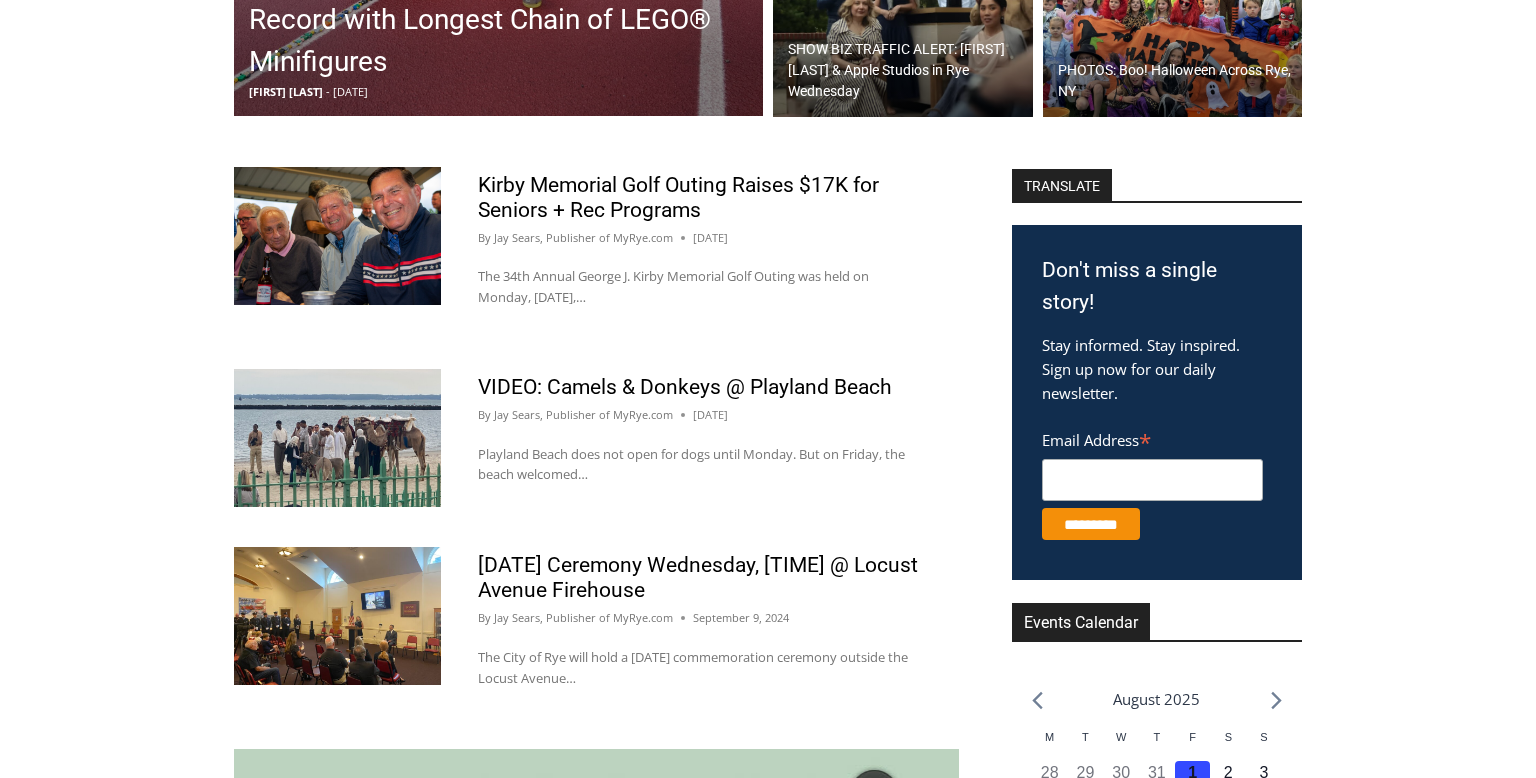 scroll, scrollTop: 680, scrollLeft: 0, axis: vertical 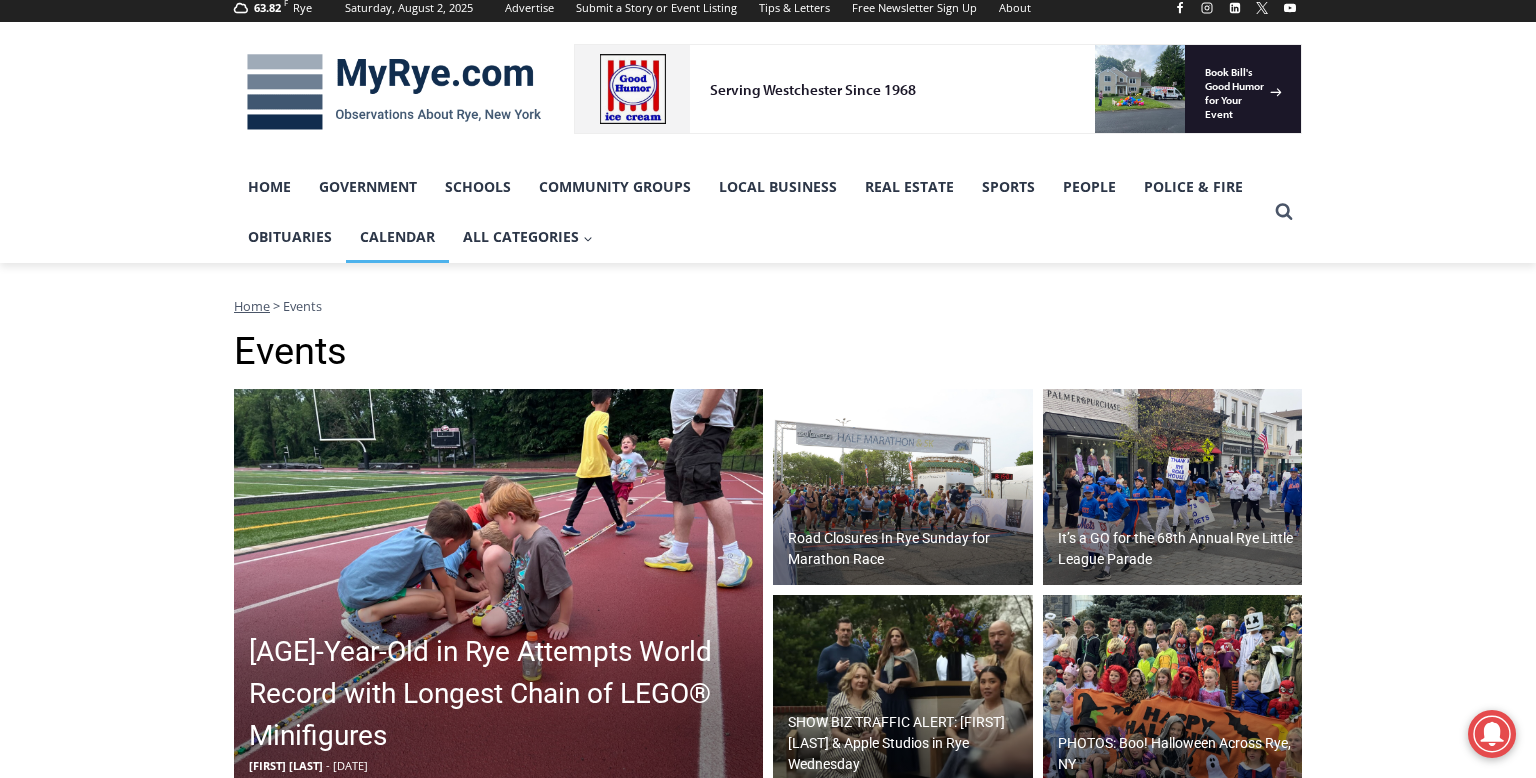 click on "Calendar" at bounding box center [397, 237] 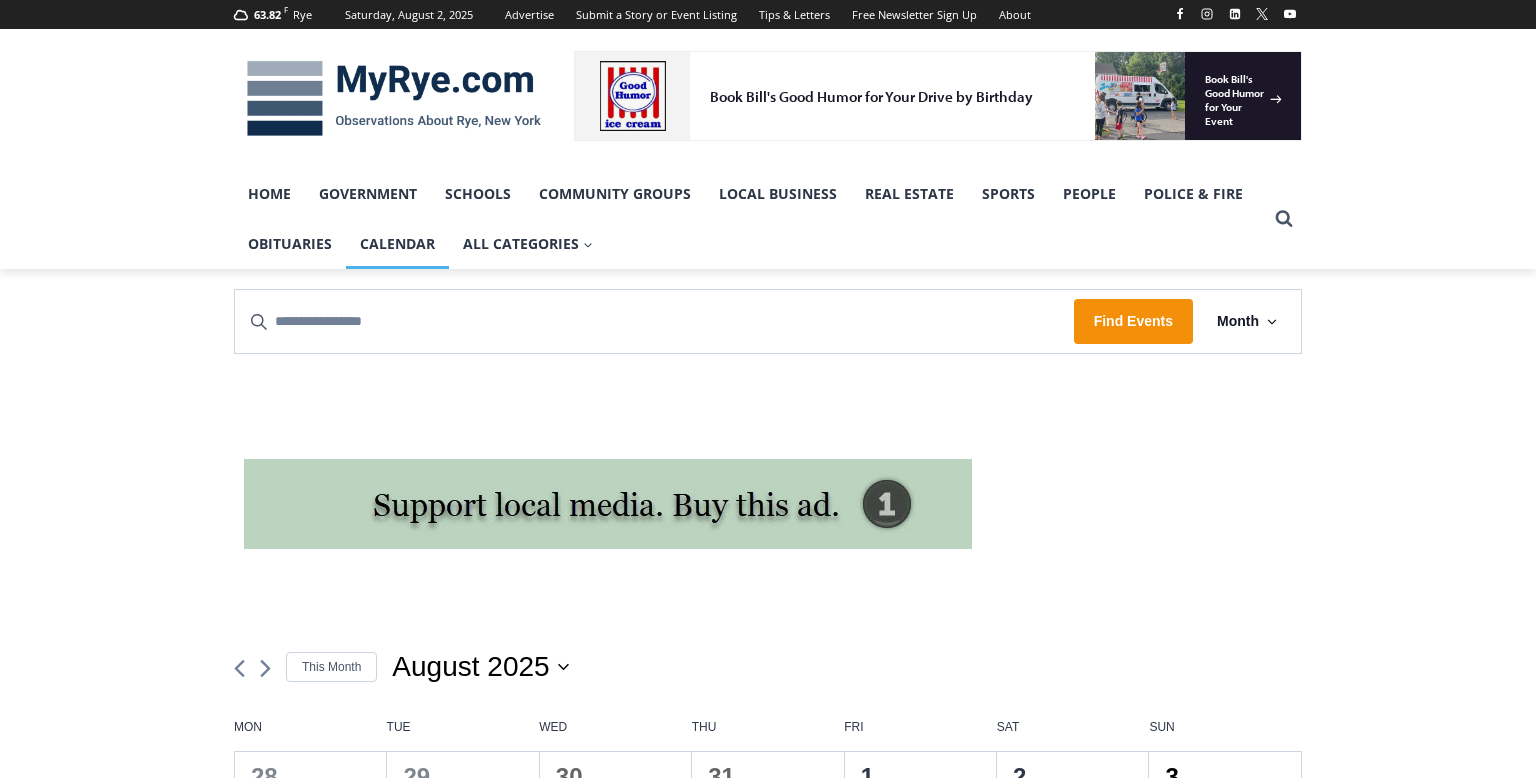 scroll, scrollTop: 44, scrollLeft: 0, axis: vertical 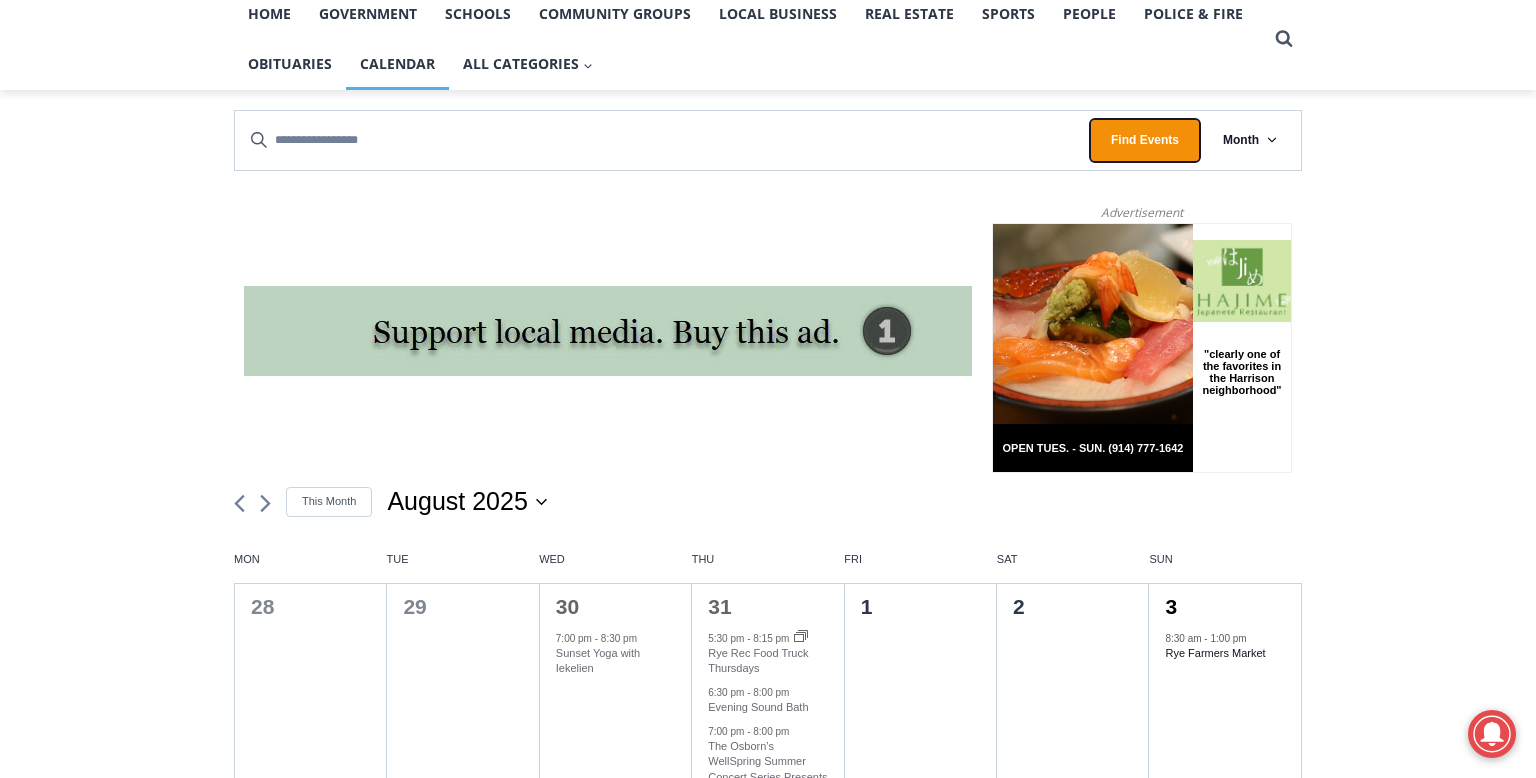 click on "Find Events" at bounding box center (1145, 140) 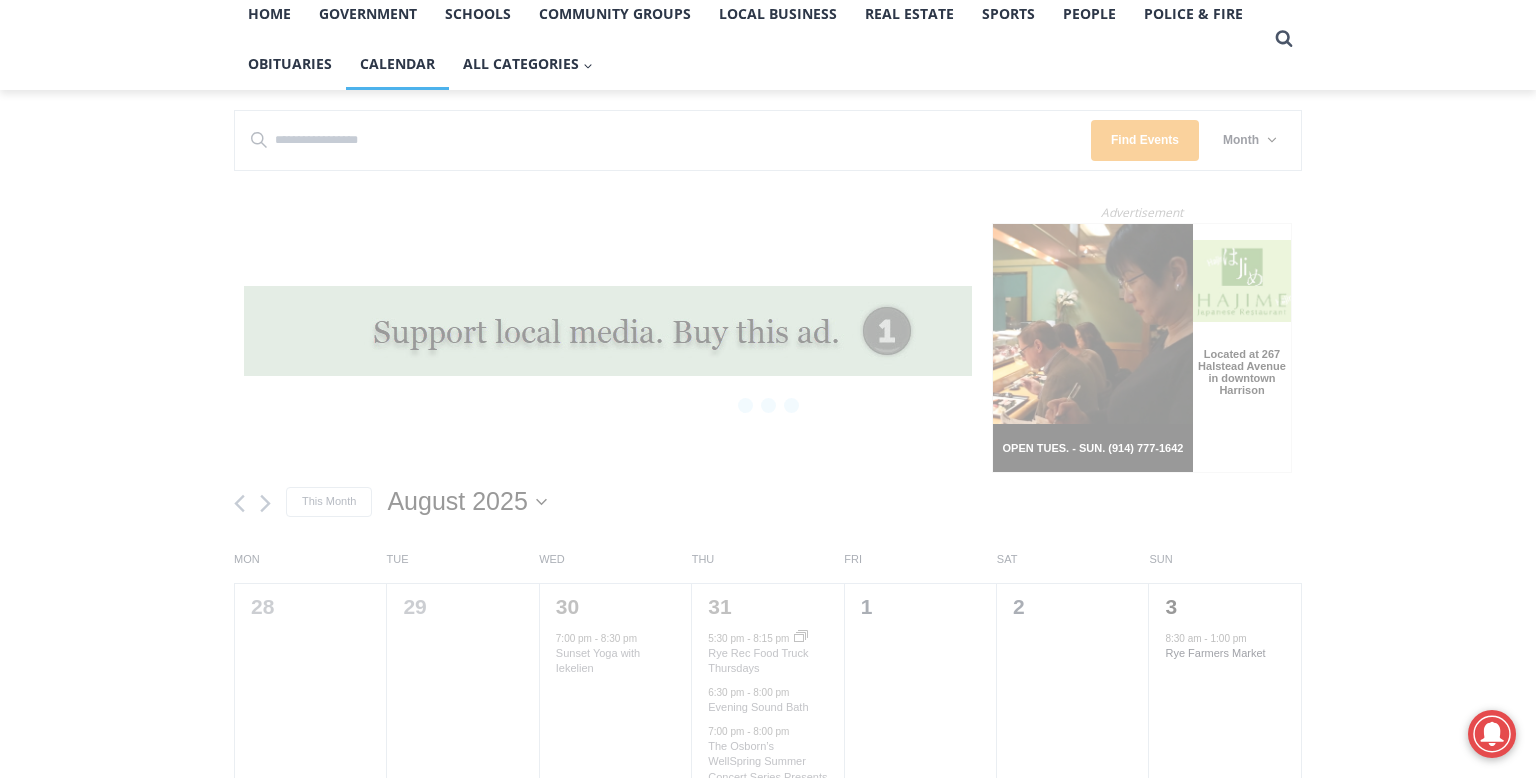 click on "Loading view." at bounding box center [768, 1208] 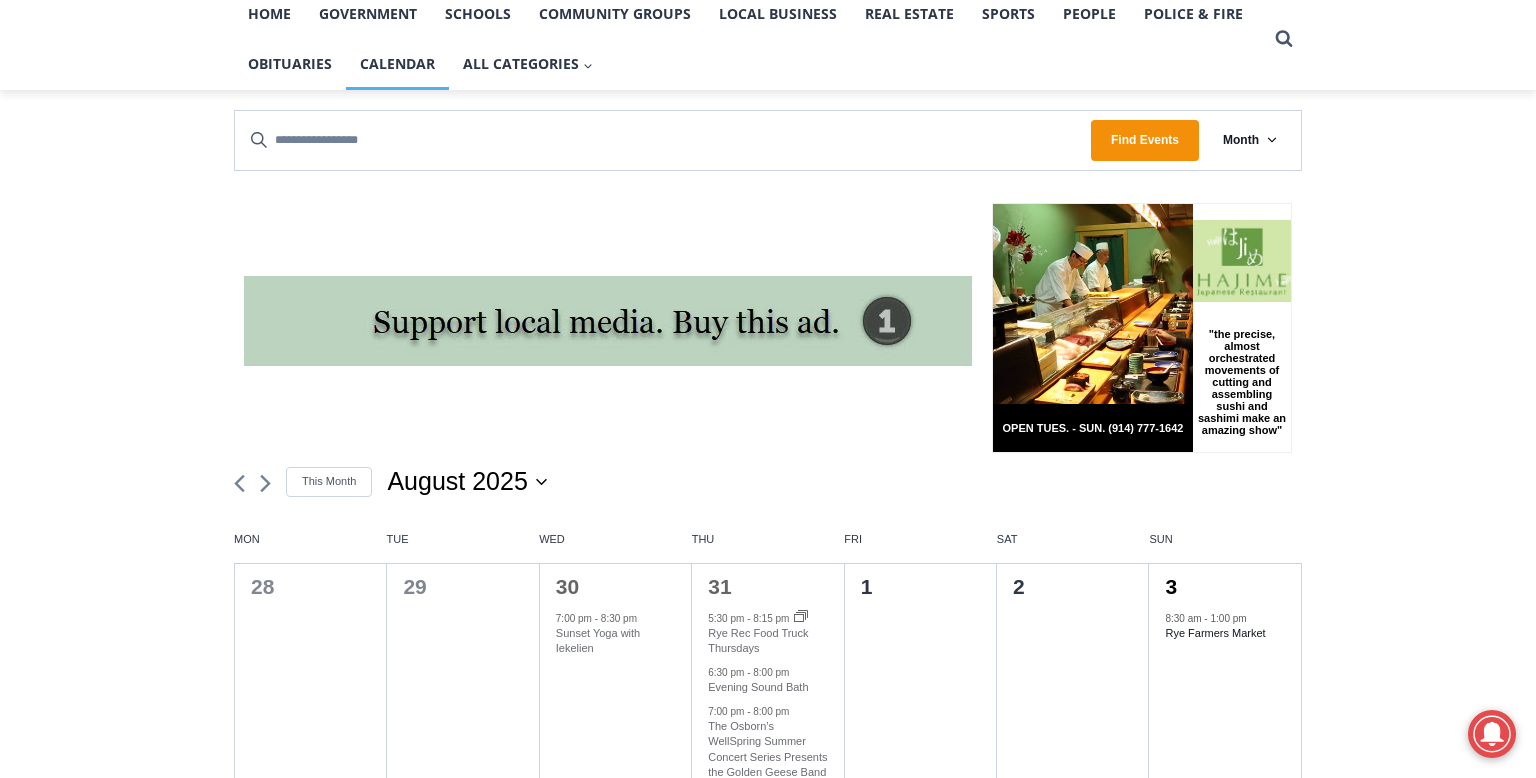 scroll, scrollTop: 0, scrollLeft: 0, axis: both 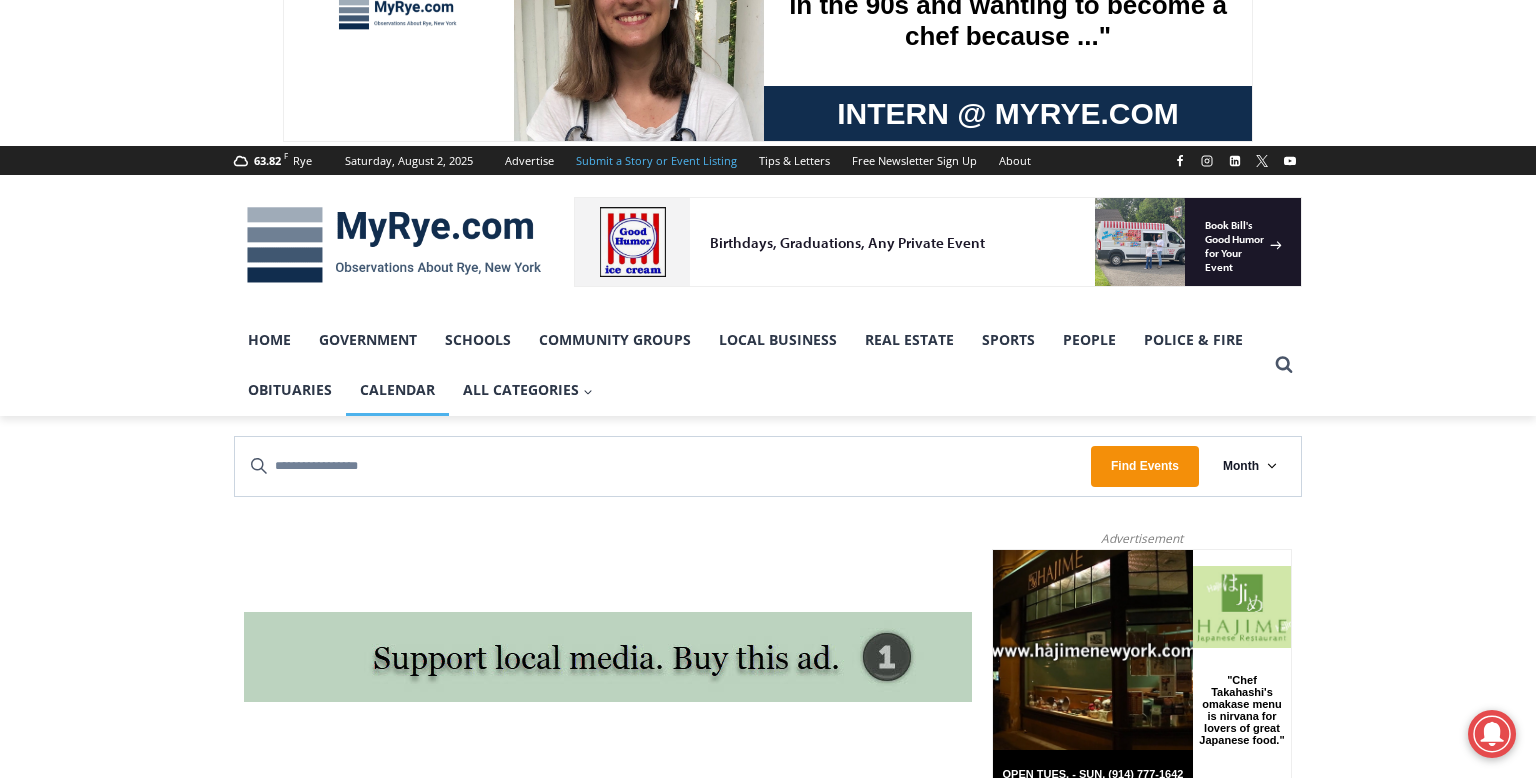 click on "Submit a Story or Event Listing" at bounding box center [656, 160] 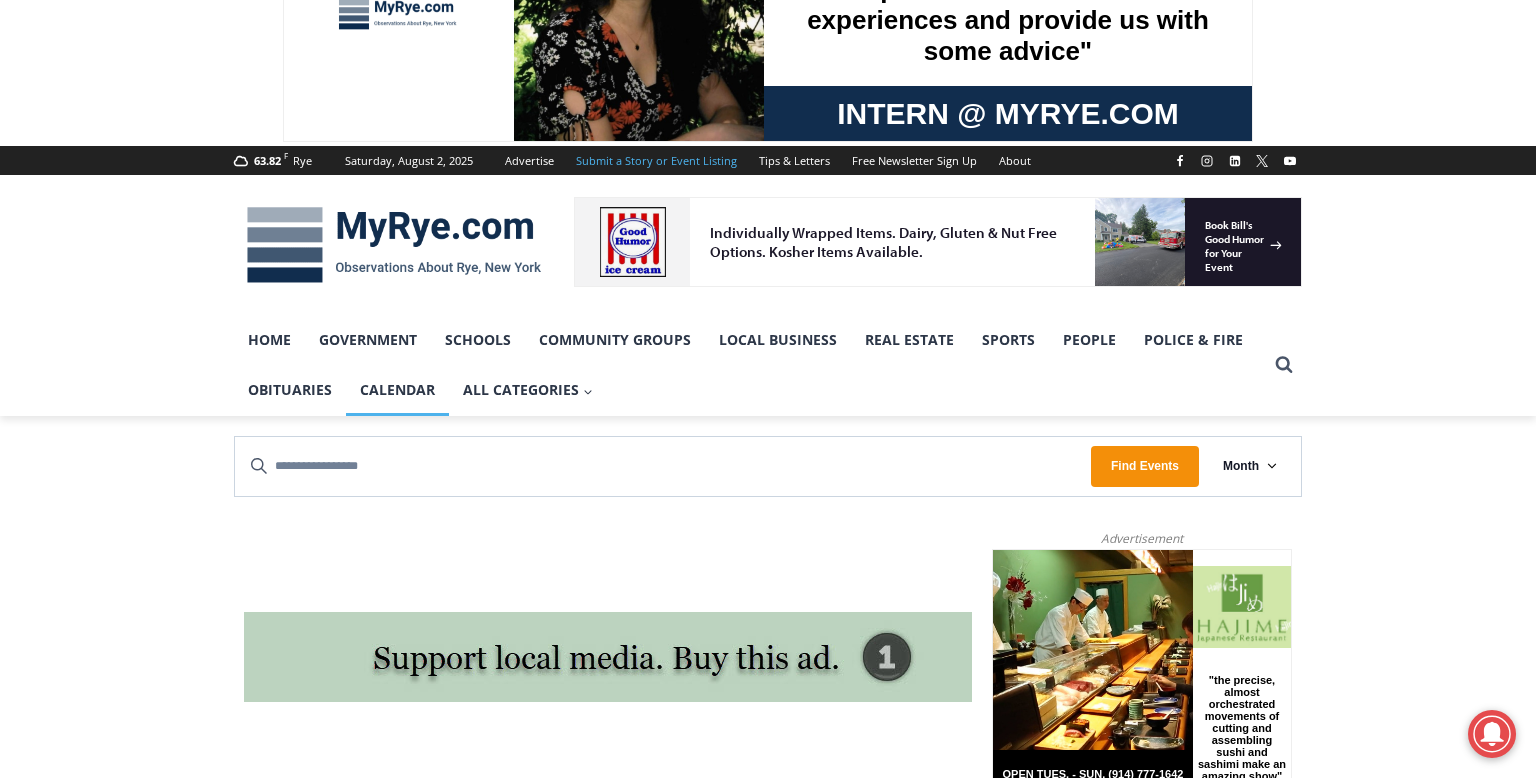 click on "Submit a Story or Event Listing" at bounding box center (656, 160) 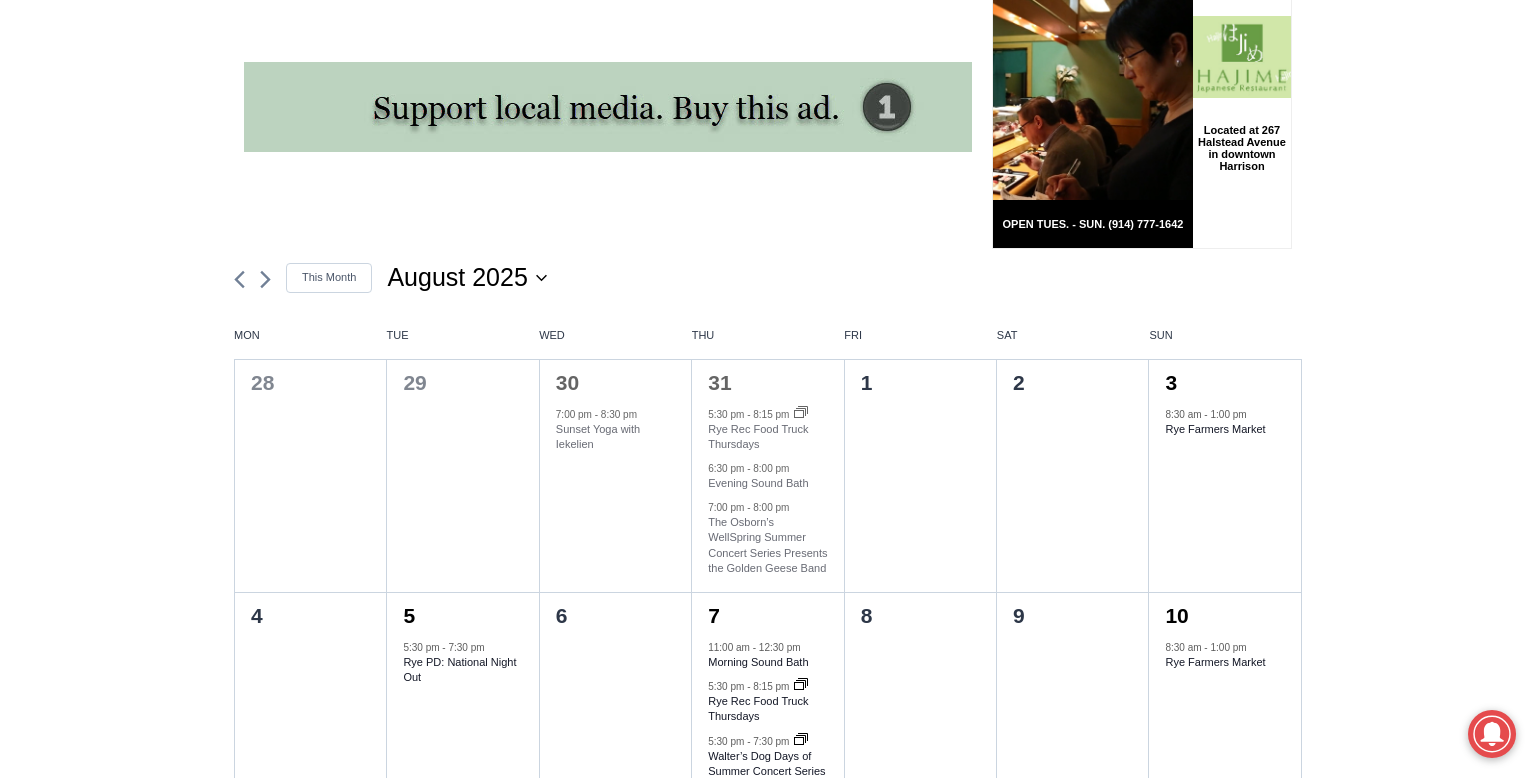 scroll, scrollTop: 683, scrollLeft: 0, axis: vertical 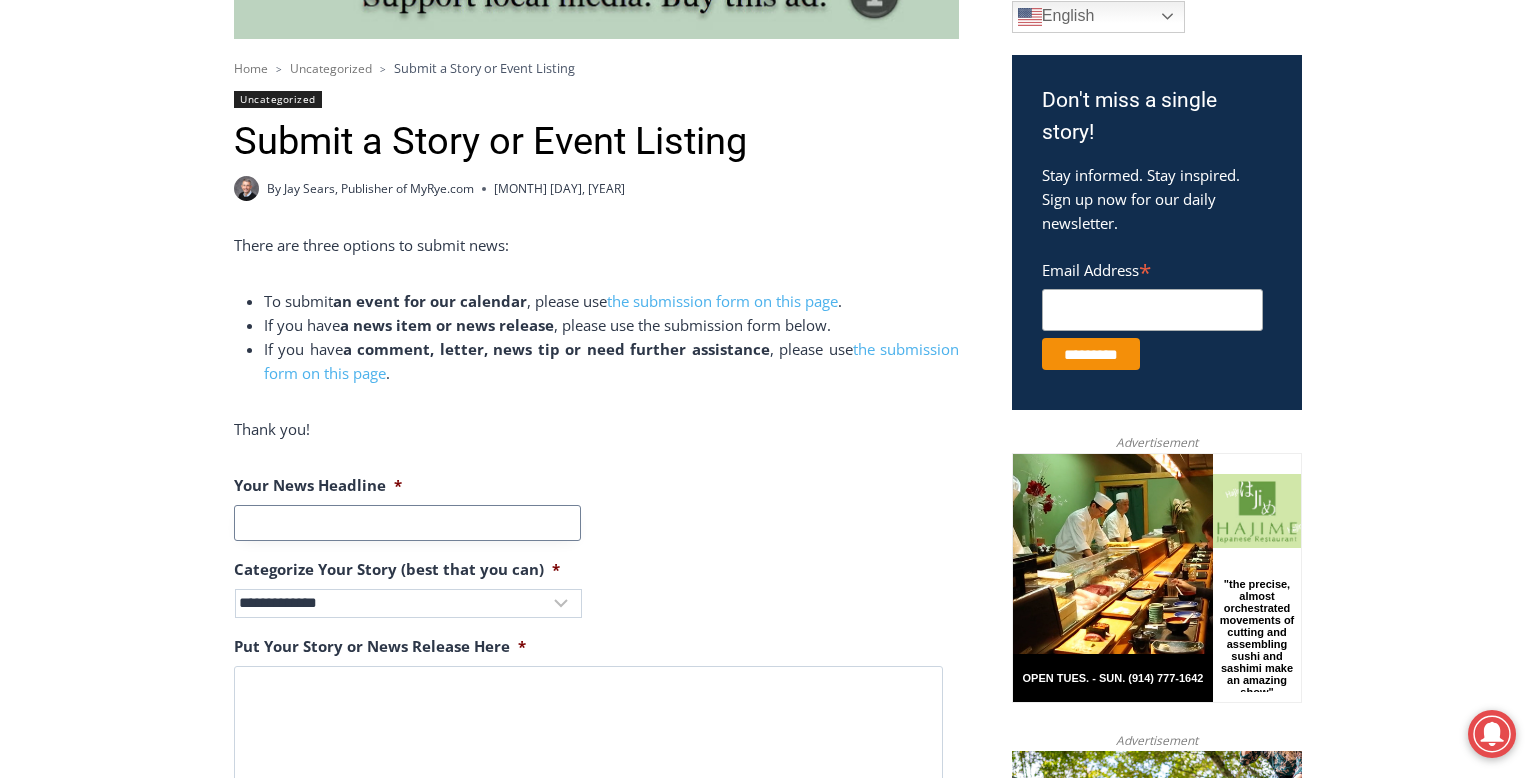 click on "Your News Headline *" at bounding box center [407, 523] 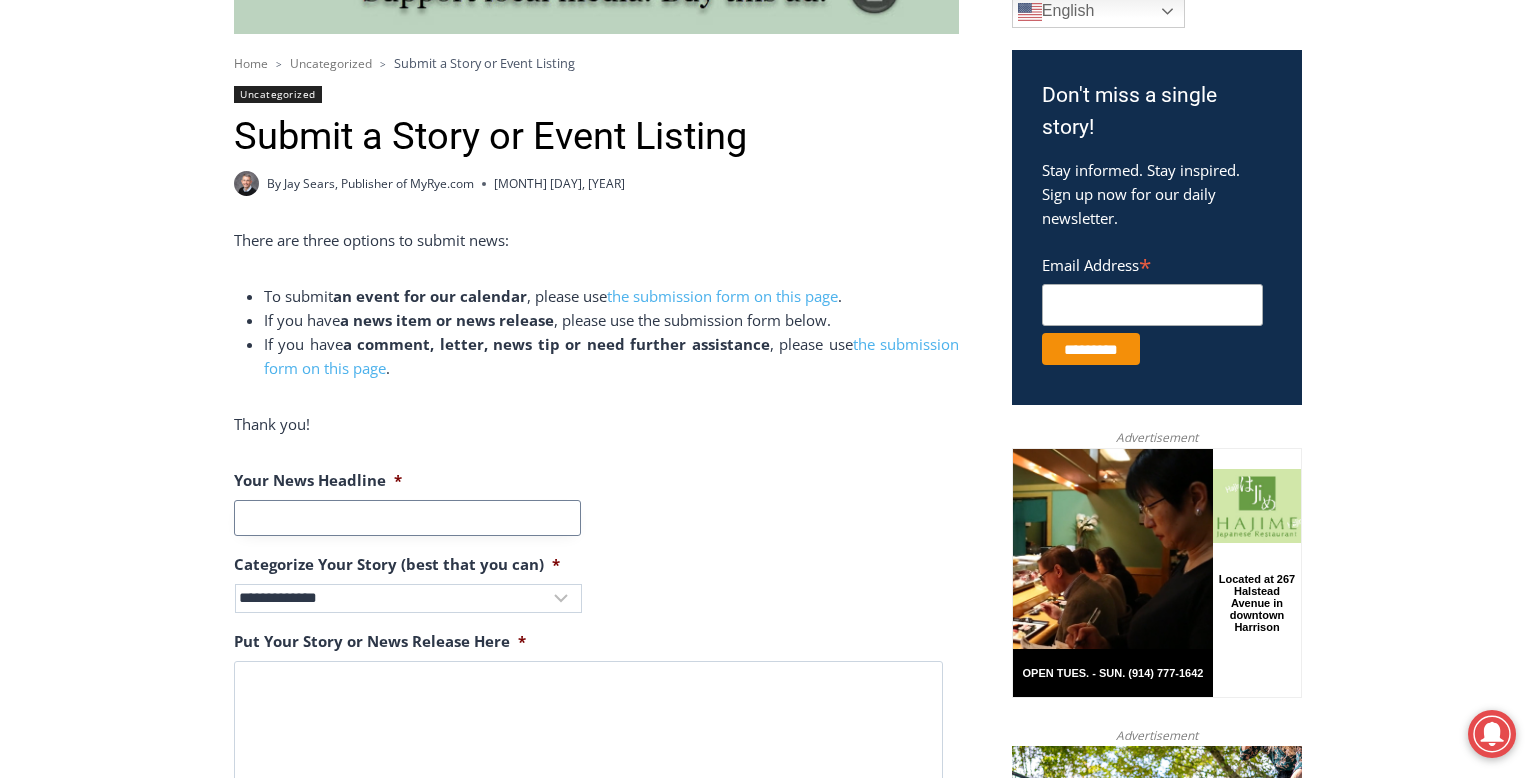 scroll, scrollTop: 596, scrollLeft: 0, axis: vertical 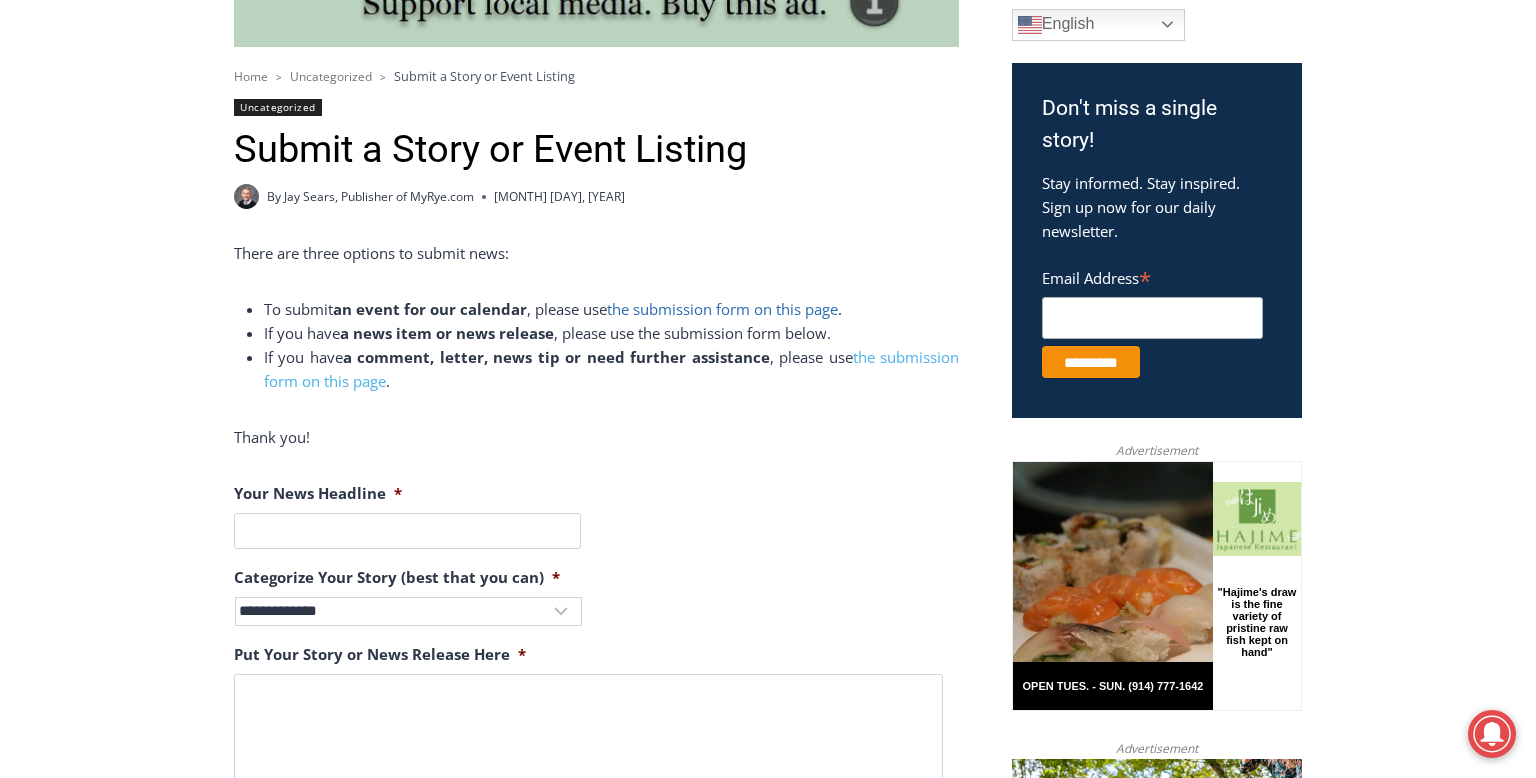 click on "the submission form on this page" at bounding box center [722, 309] 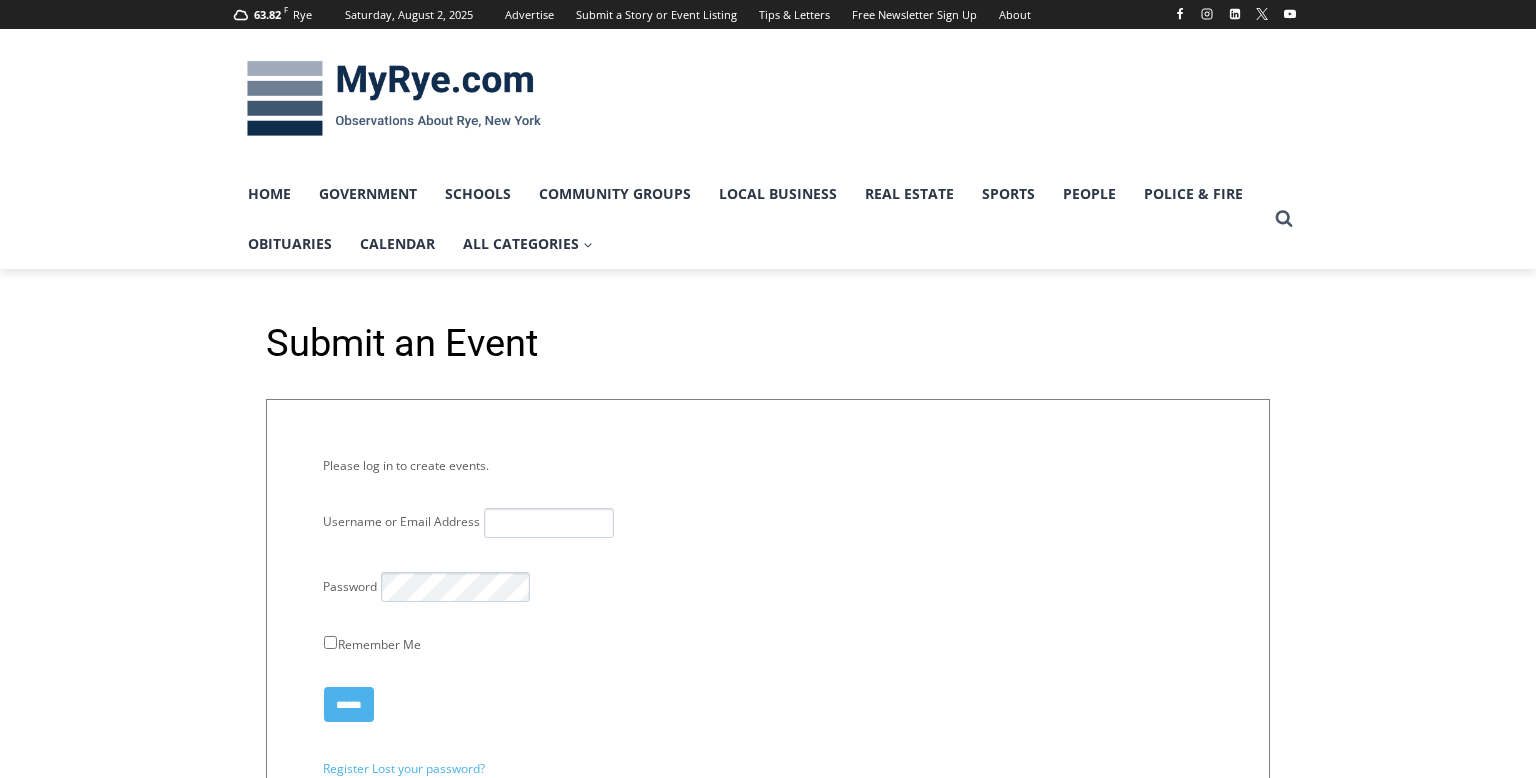 click on "Username or Email Address" at bounding box center [549, 523] 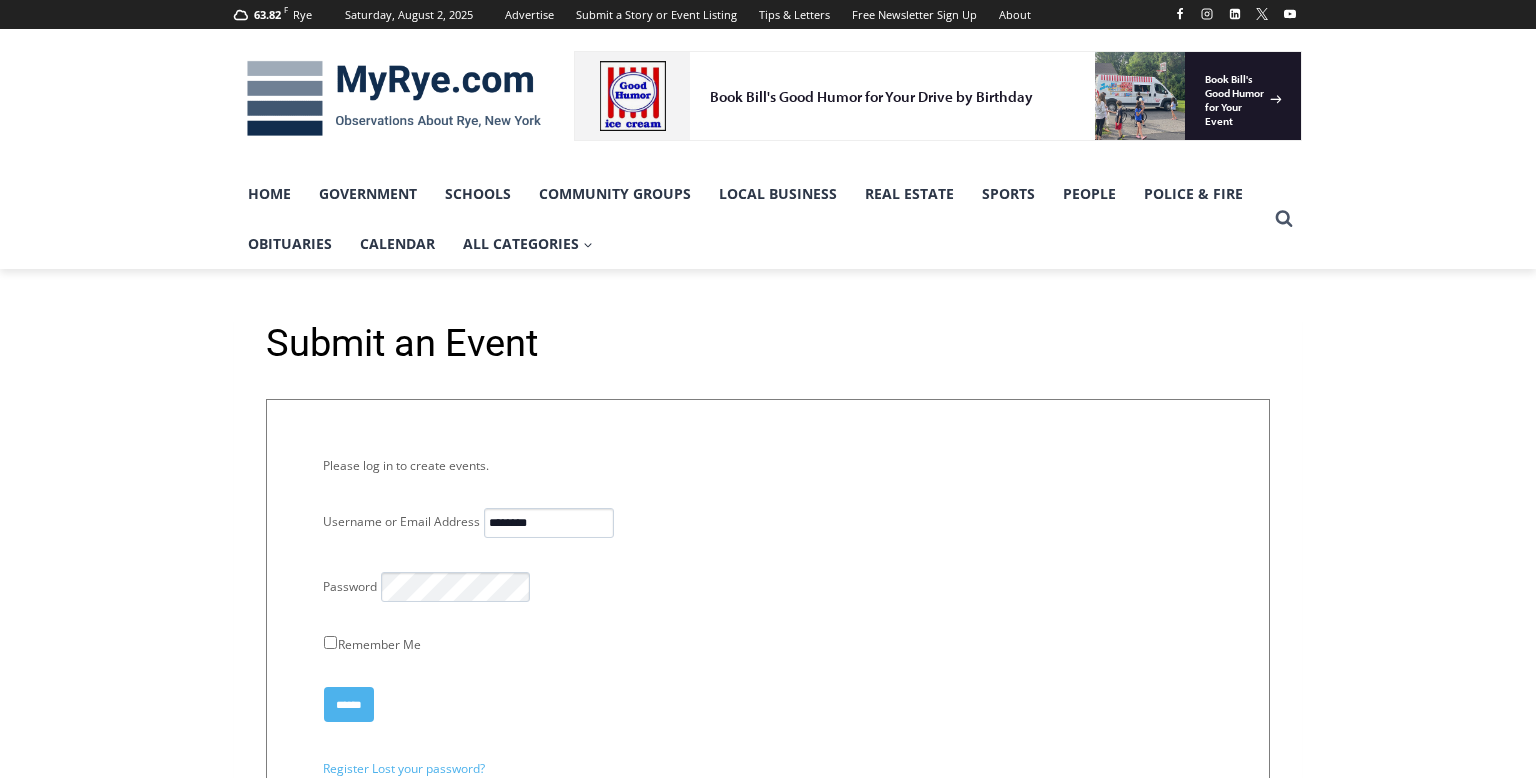 scroll, scrollTop: 0, scrollLeft: 0, axis: both 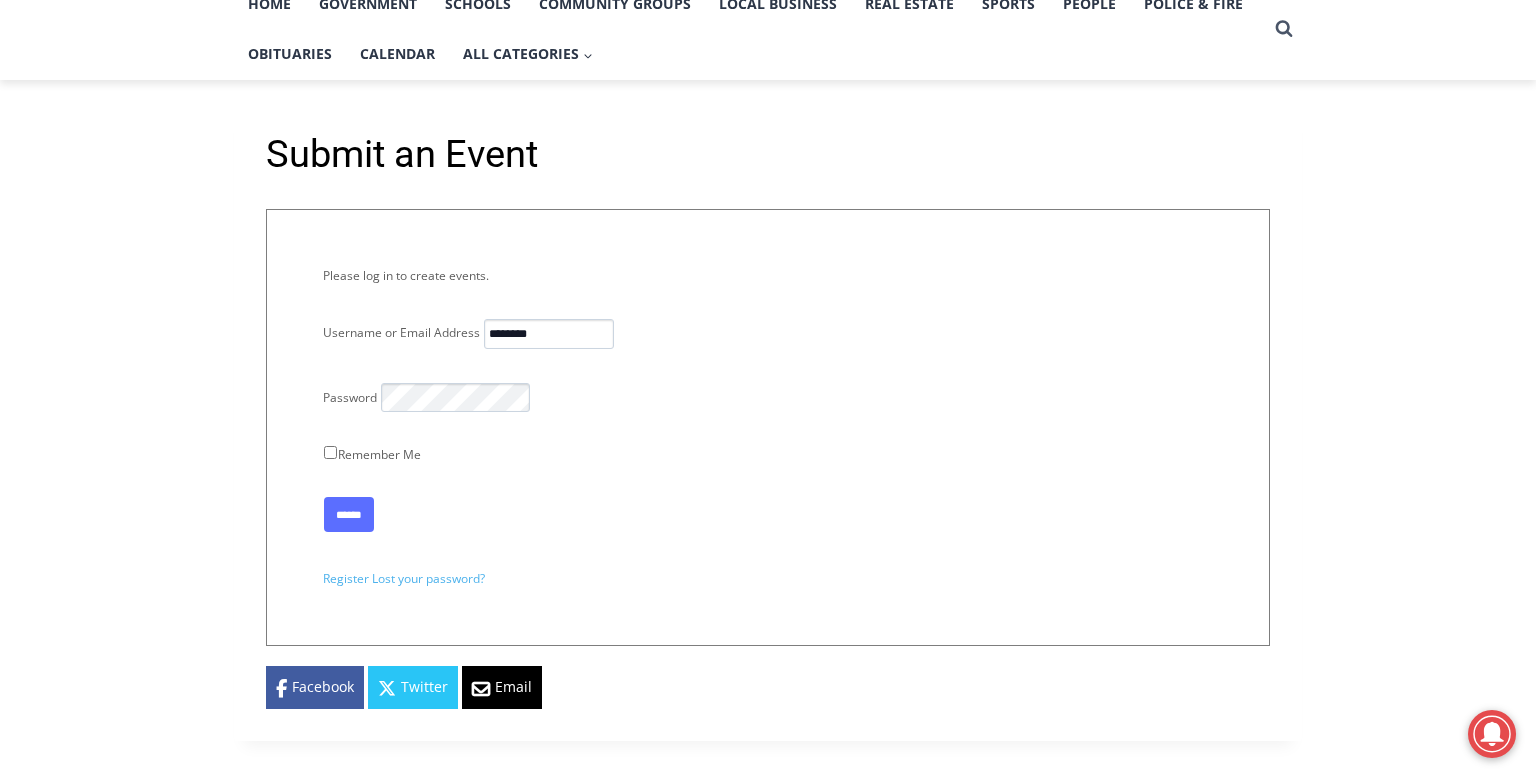click on "******" at bounding box center [349, 514] 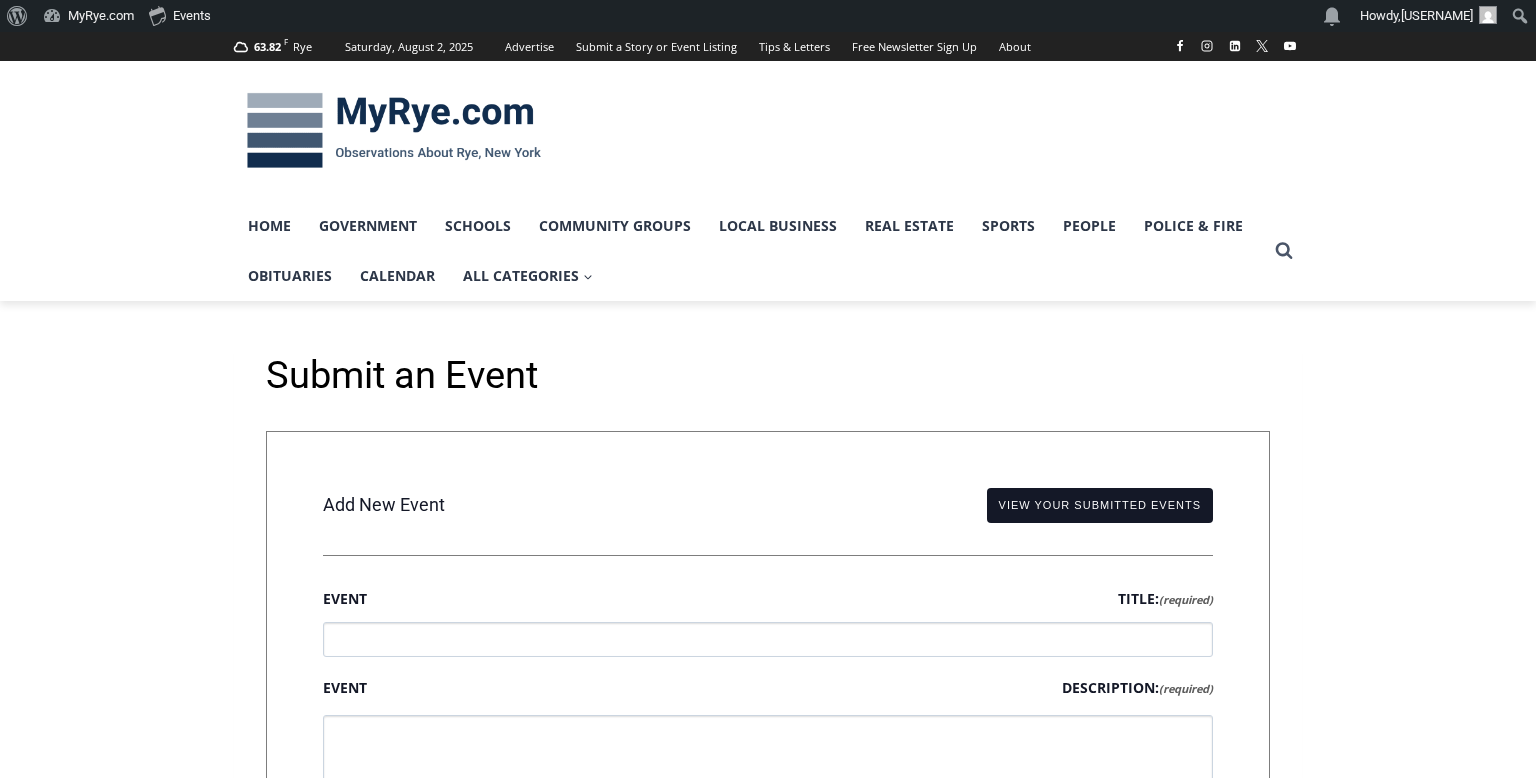 type on "******" 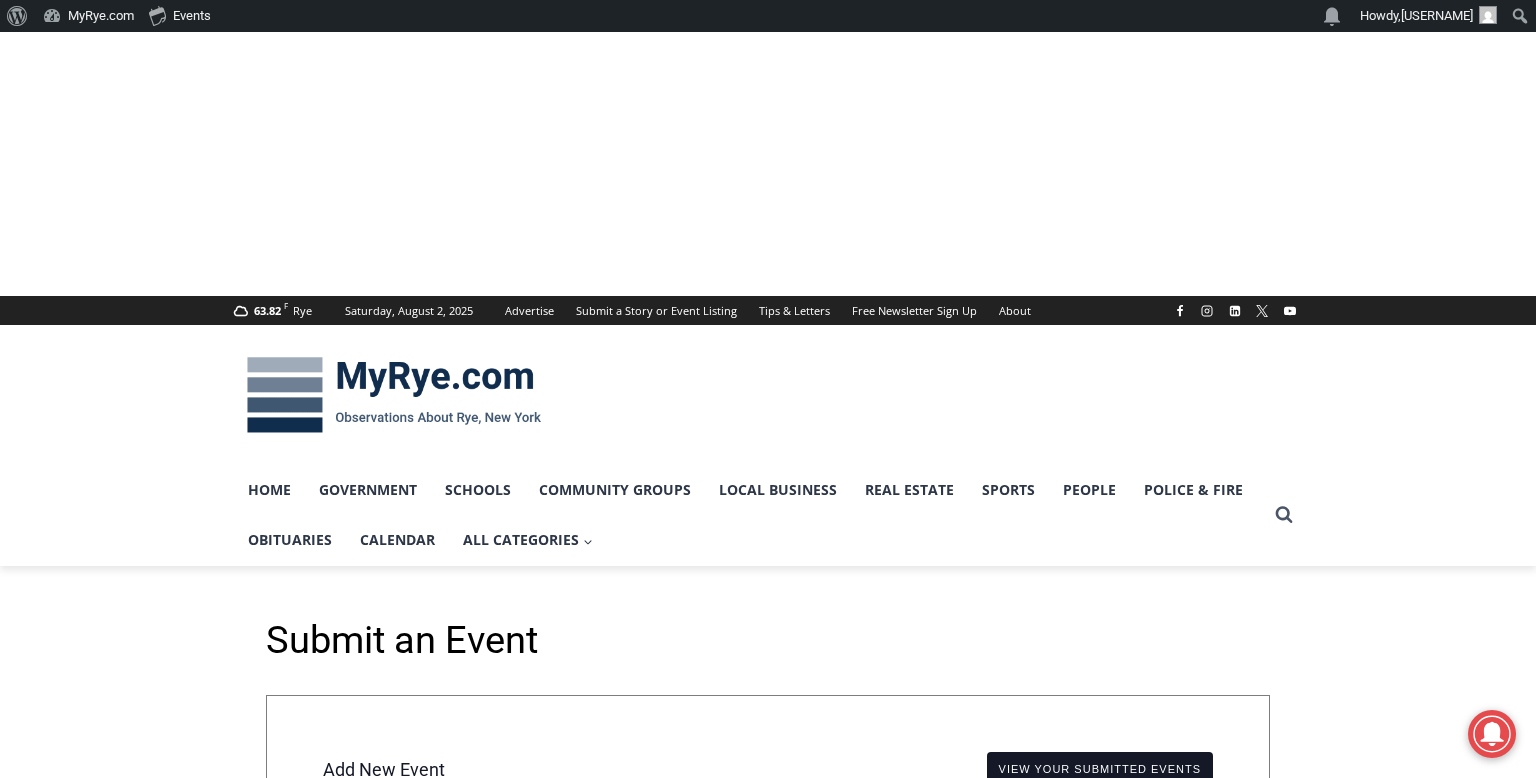 scroll, scrollTop: 0, scrollLeft: 0, axis: both 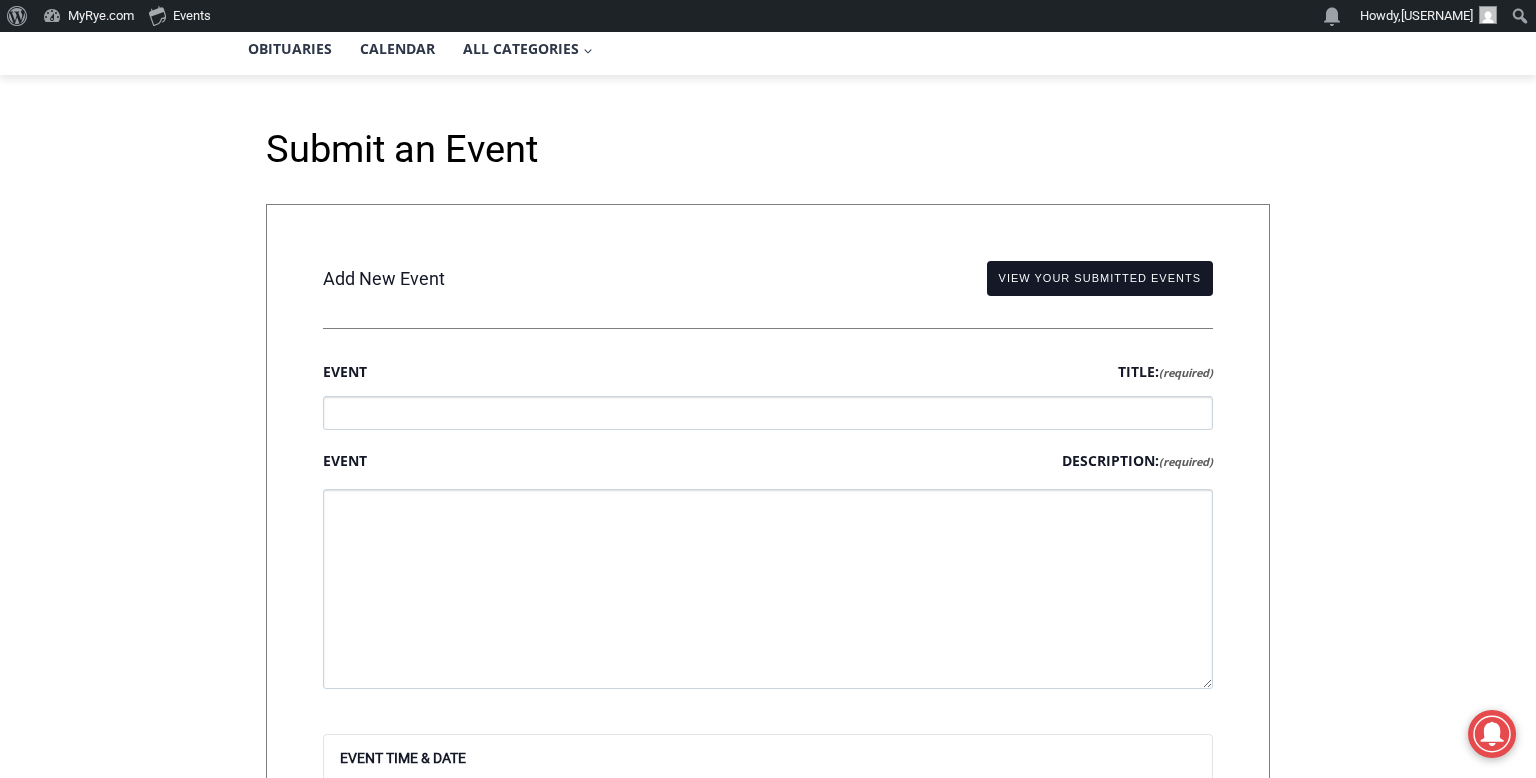 click on "Event Title:  (required)" at bounding box center [768, 413] 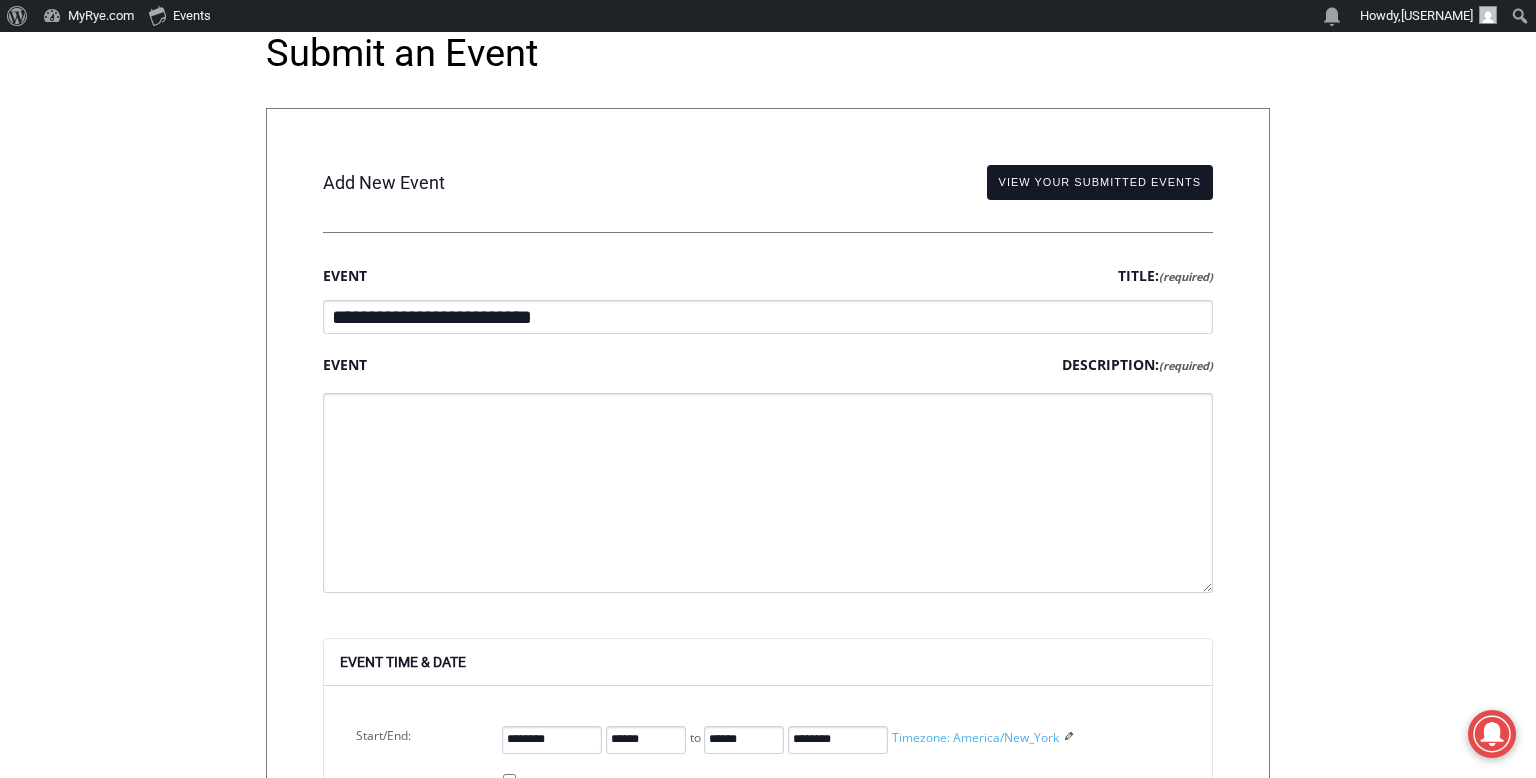scroll, scrollTop: 628, scrollLeft: 0, axis: vertical 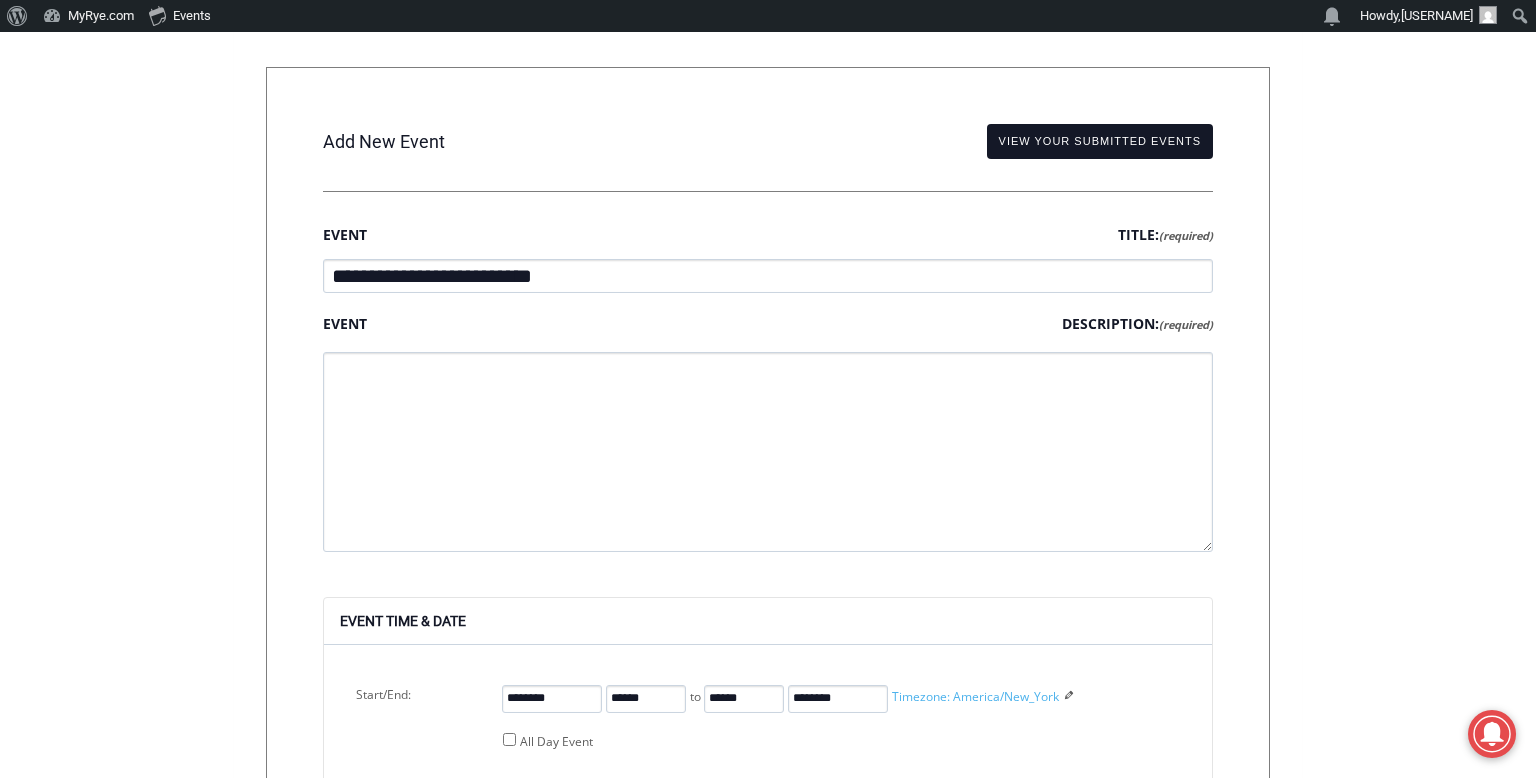 click on "Event Description:  (required)" at bounding box center [768, 452] 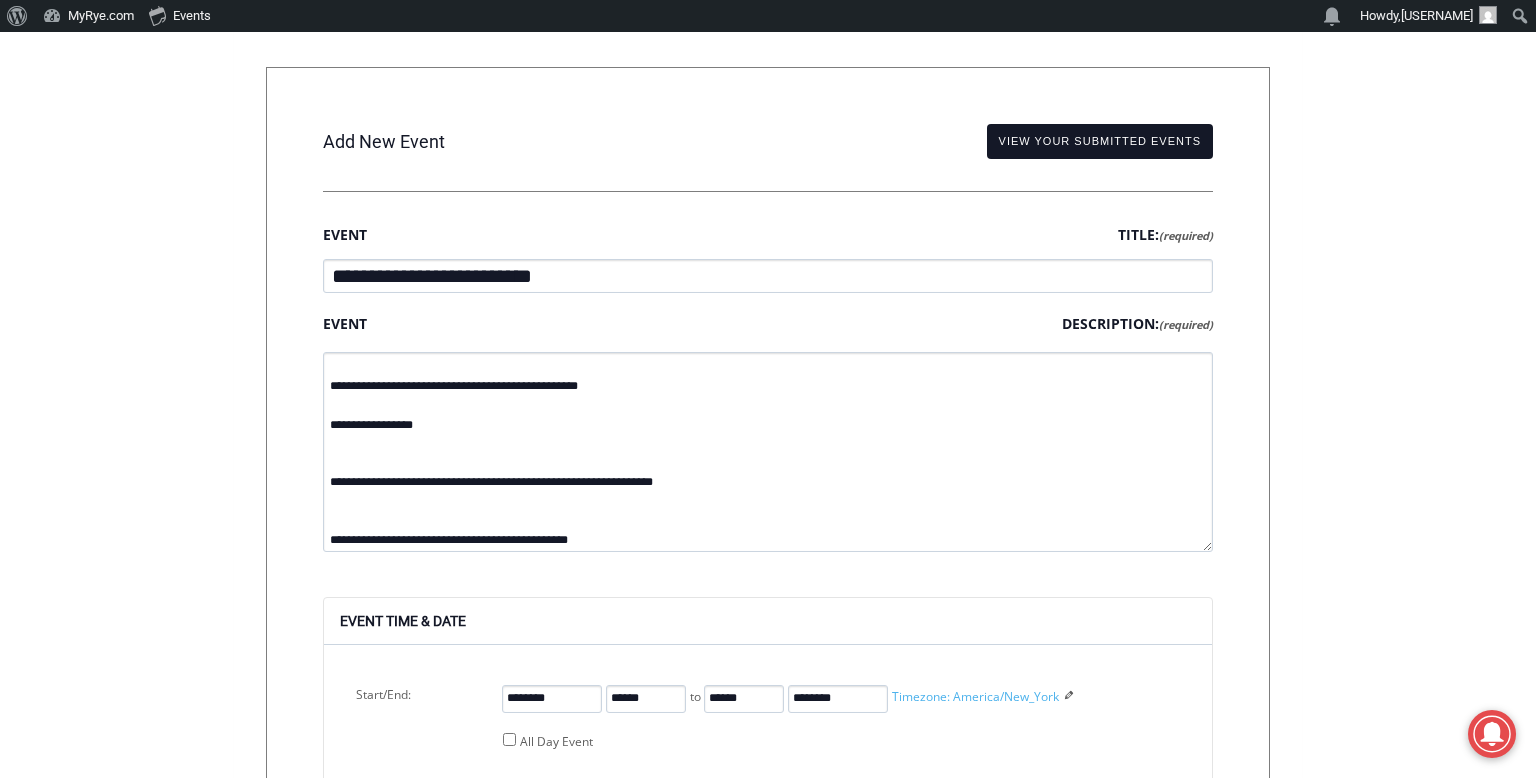 scroll, scrollTop: 176, scrollLeft: 0, axis: vertical 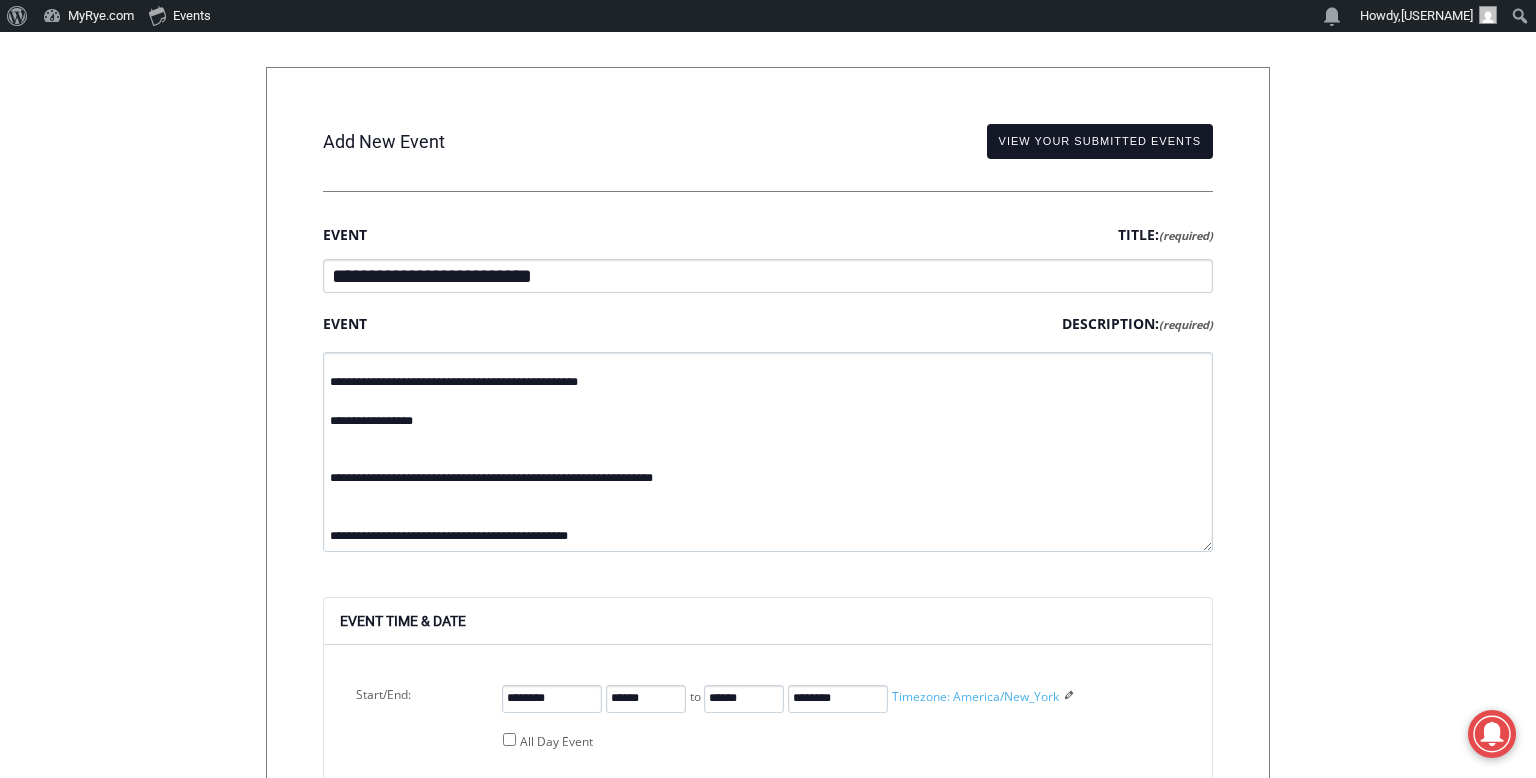 click on "**********" at bounding box center (768, 452) 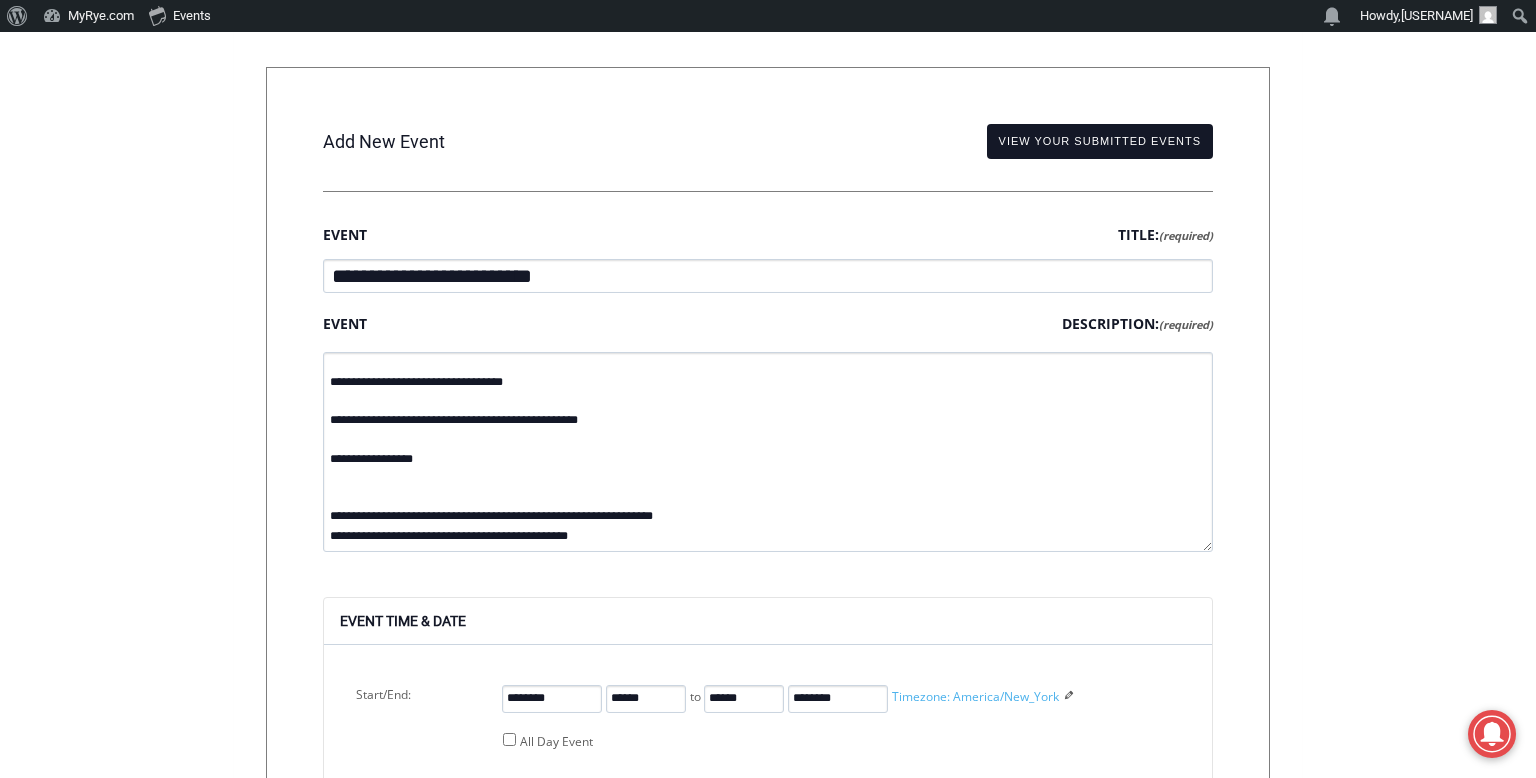 scroll, scrollTop: 137, scrollLeft: 0, axis: vertical 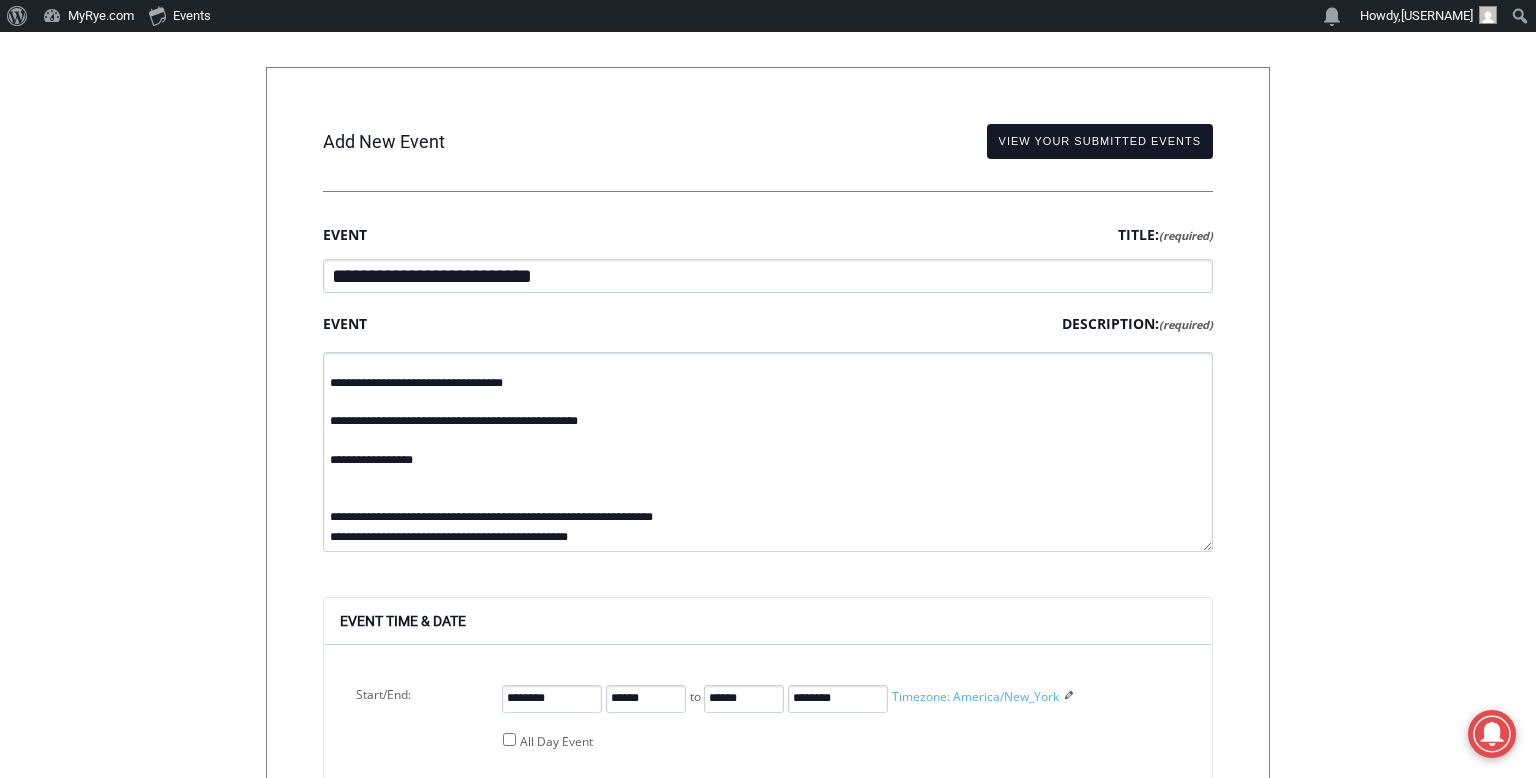 click on "**********" at bounding box center [768, 452] 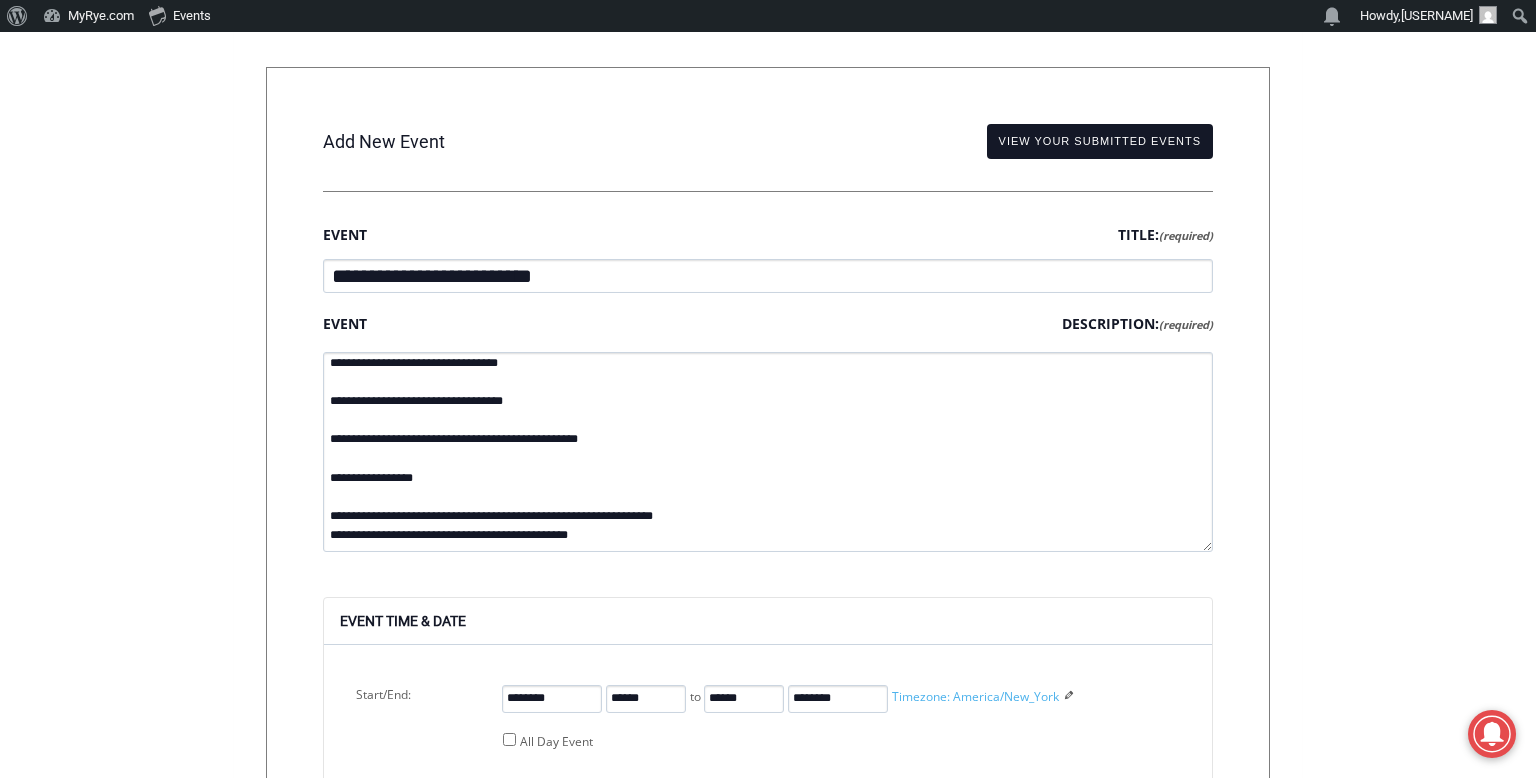 scroll, scrollTop: 118, scrollLeft: 0, axis: vertical 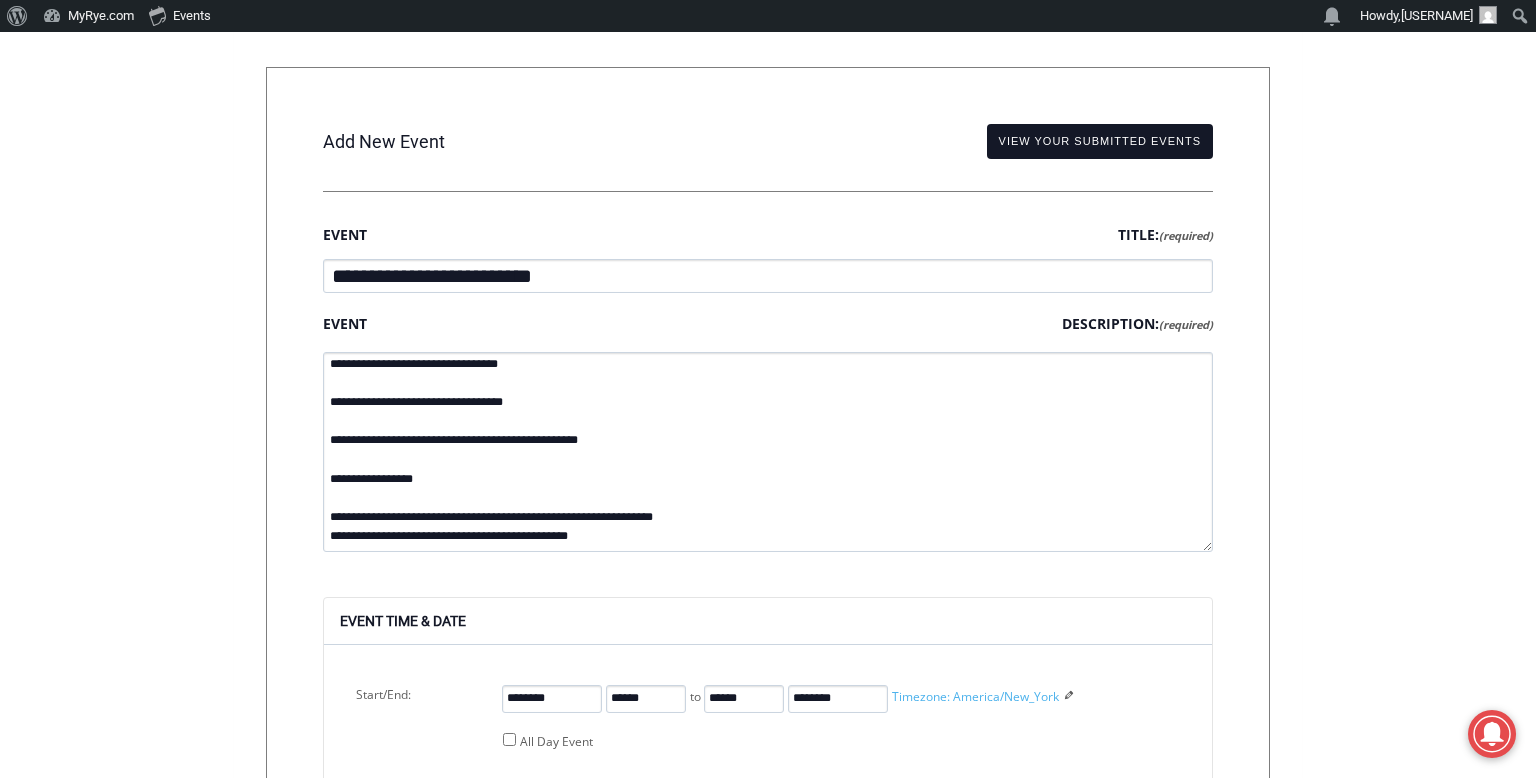 click on "**********" at bounding box center [768, 452] 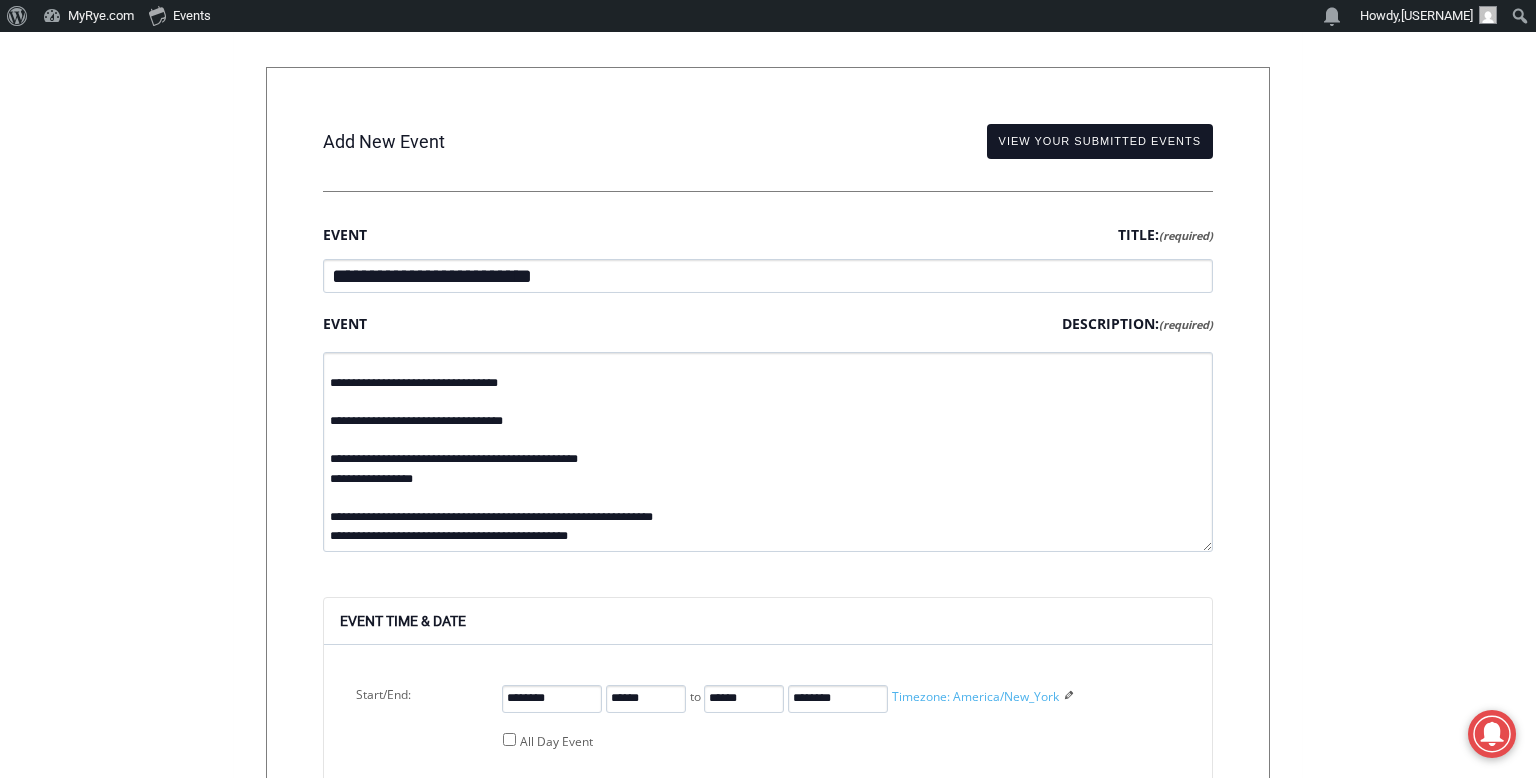 scroll, scrollTop: 99, scrollLeft: 0, axis: vertical 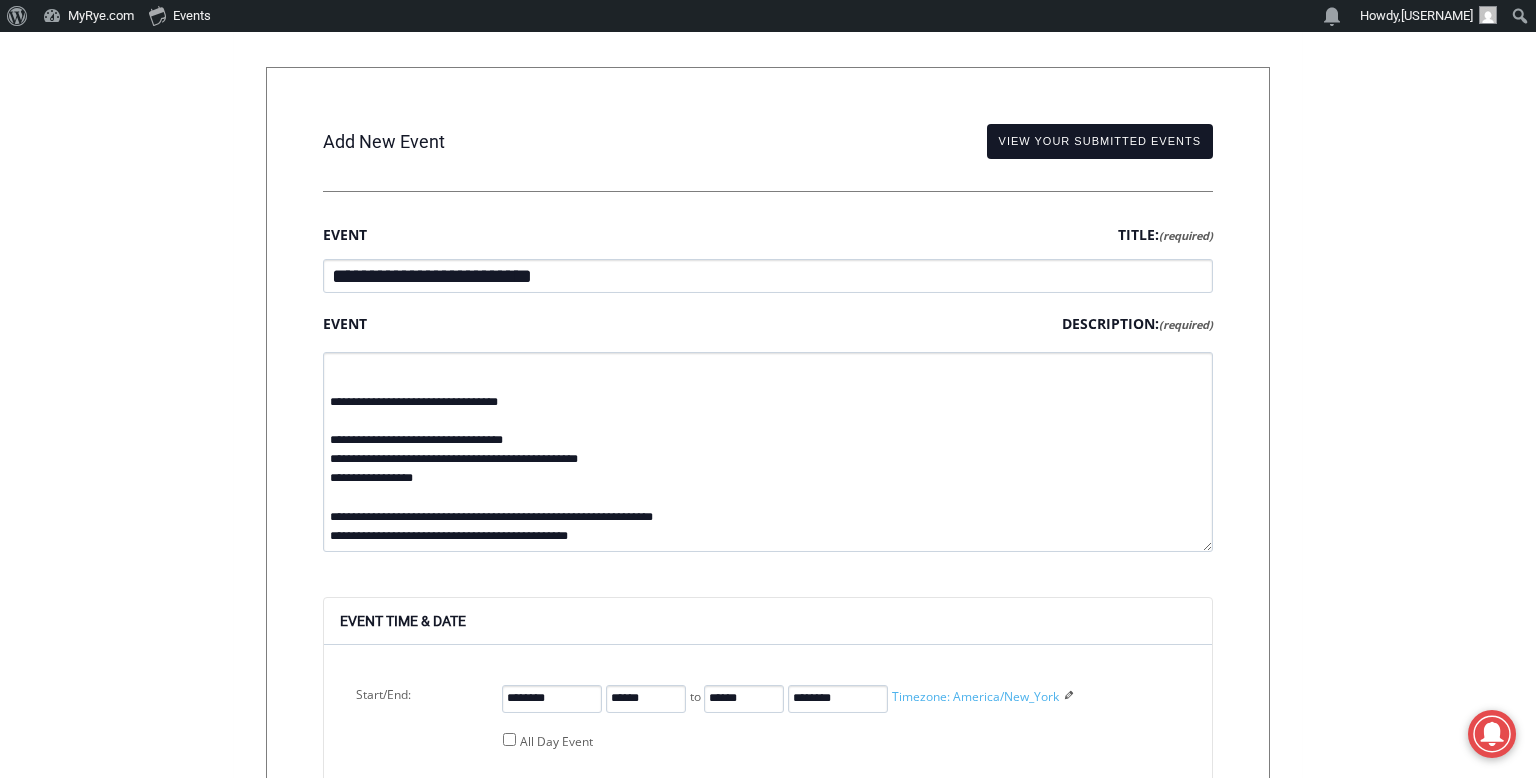 click on "**********" at bounding box center [768, 452] 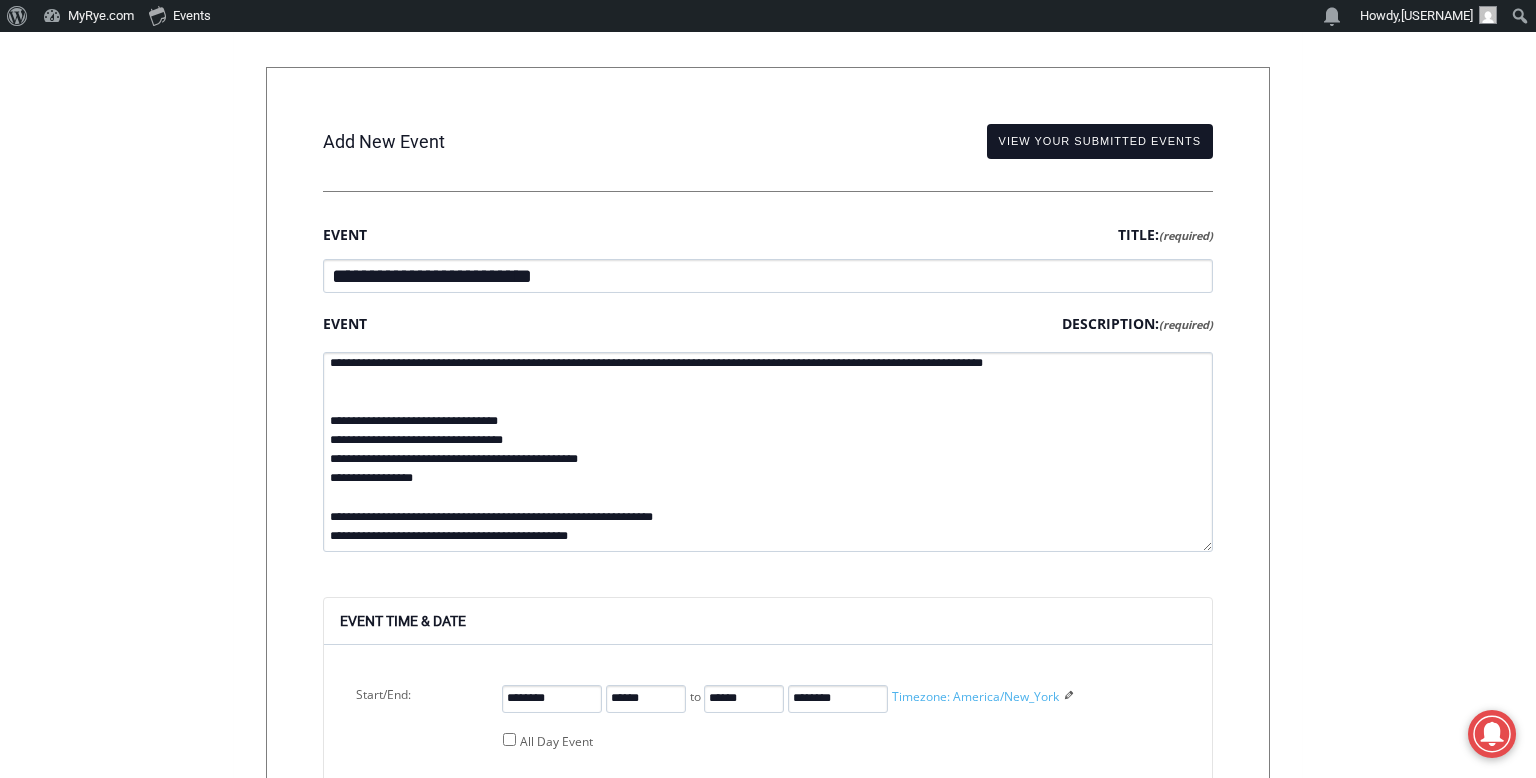 scroll, scrollTop: 60, scrollLeft: 0, axis: vertical 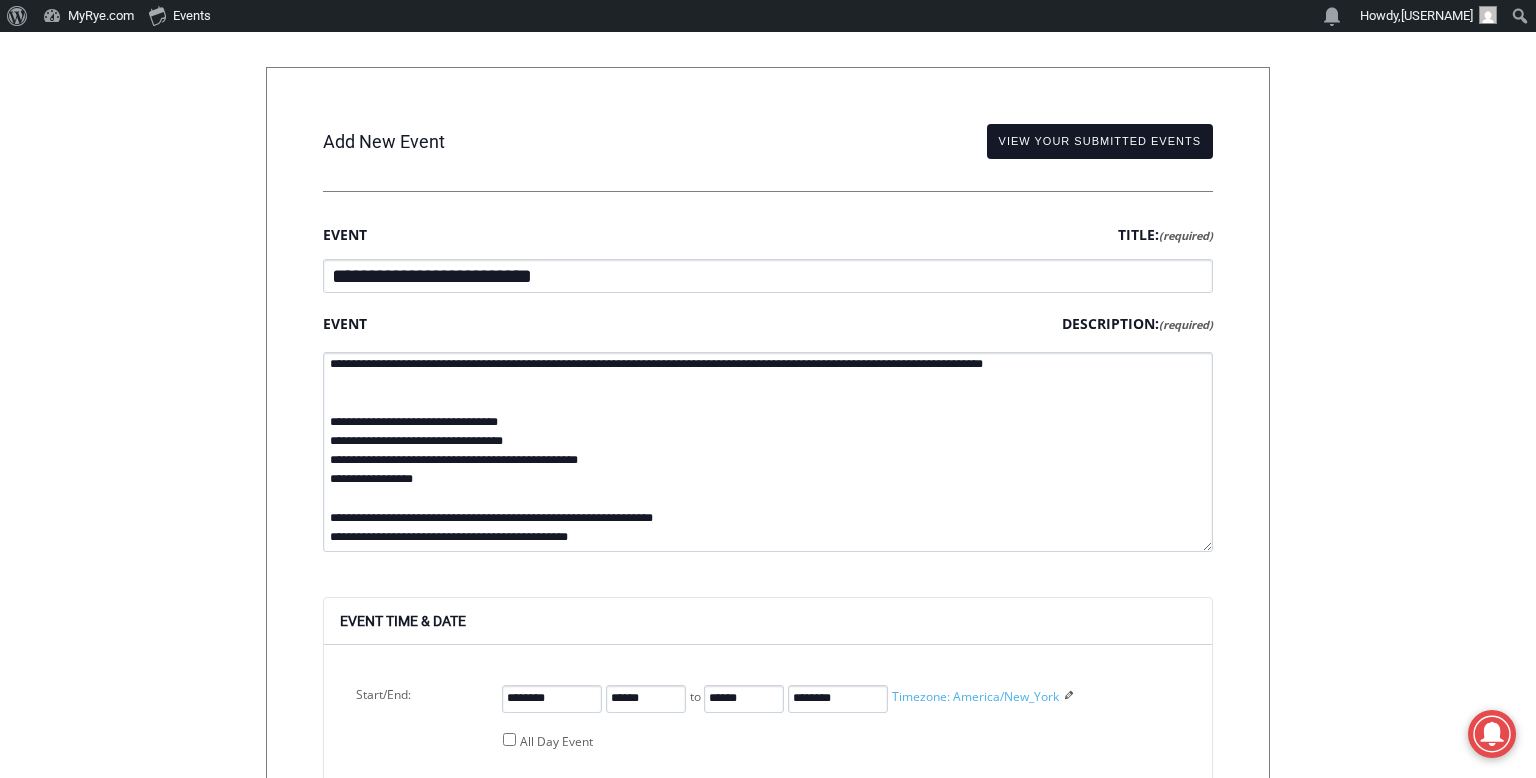 click on "**********" at bounding box center (768, 452) 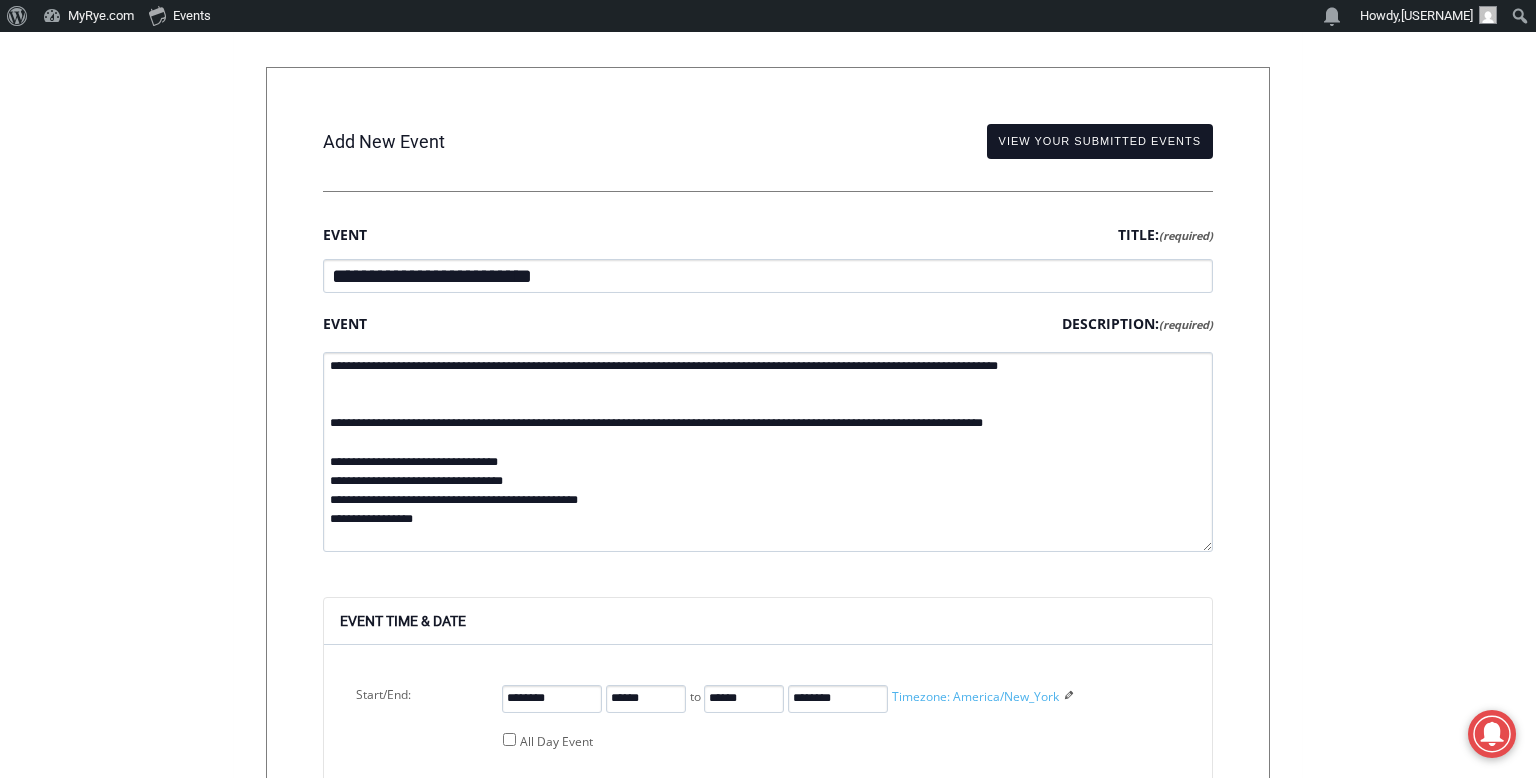 scroll, scrollTop: 0, scrollLeft: 0, axis: both 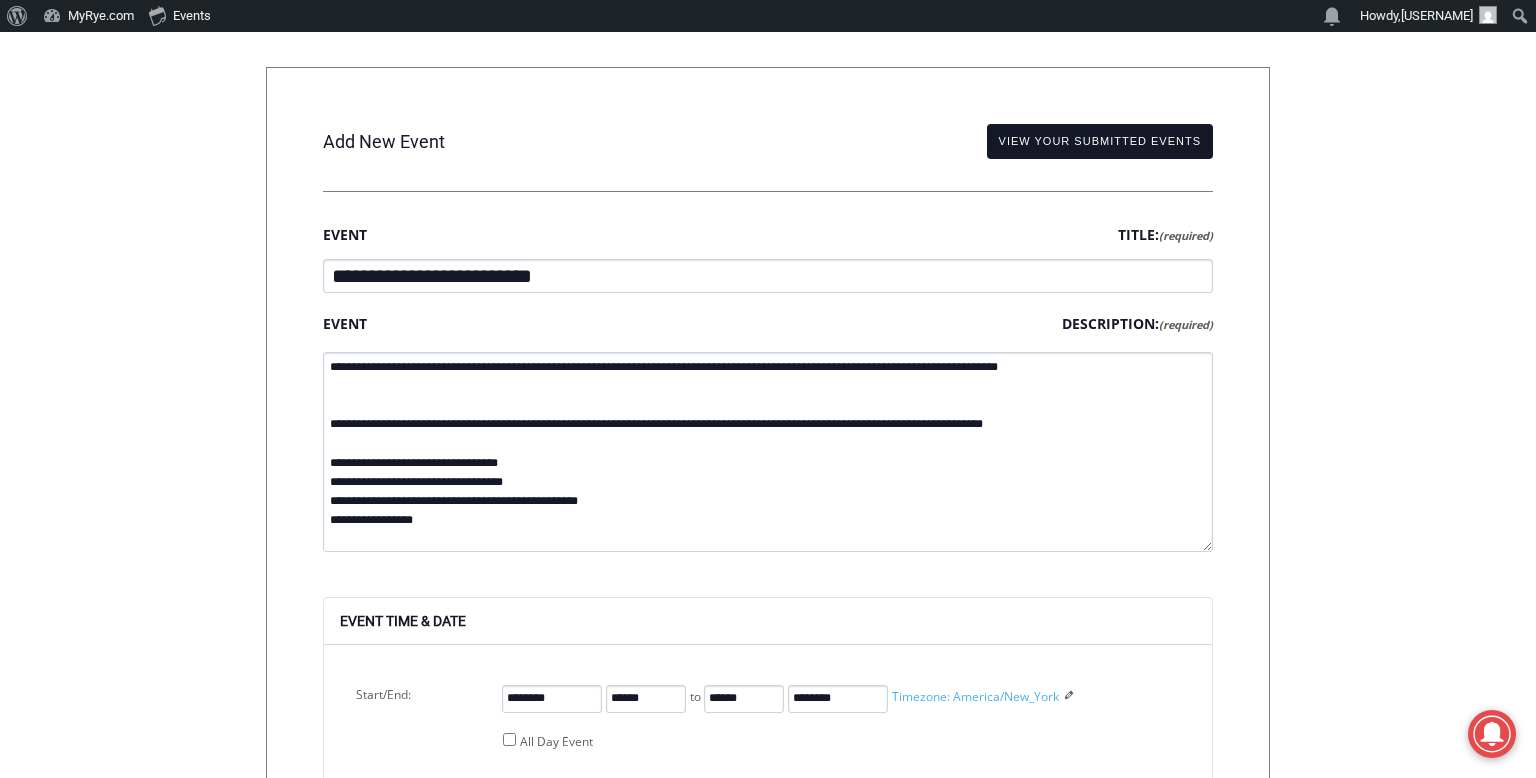 click on "**********" at bounding box center (768, 452) 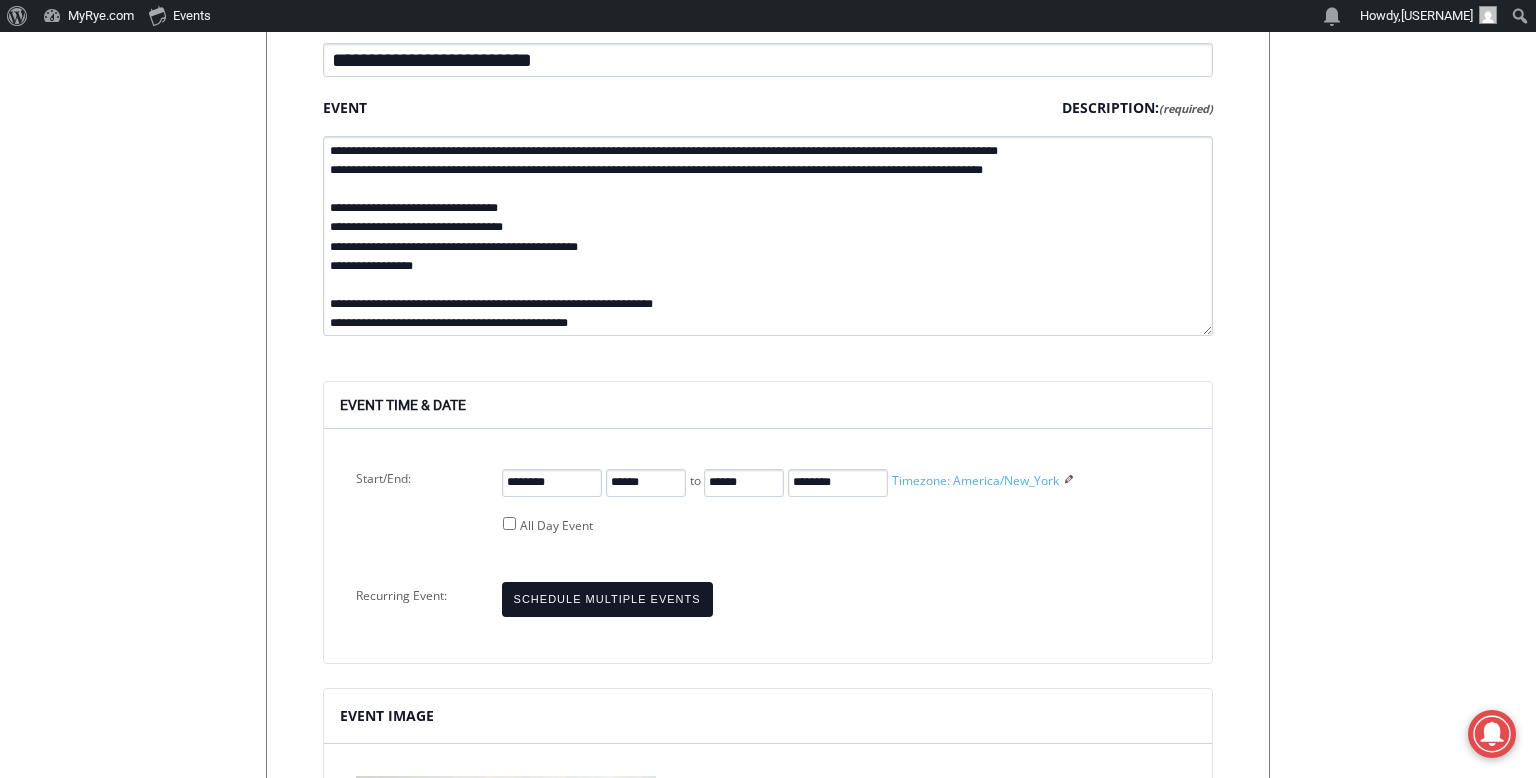 scroll, scrollTop: 872, scrollLeft: 0, axis: vertical 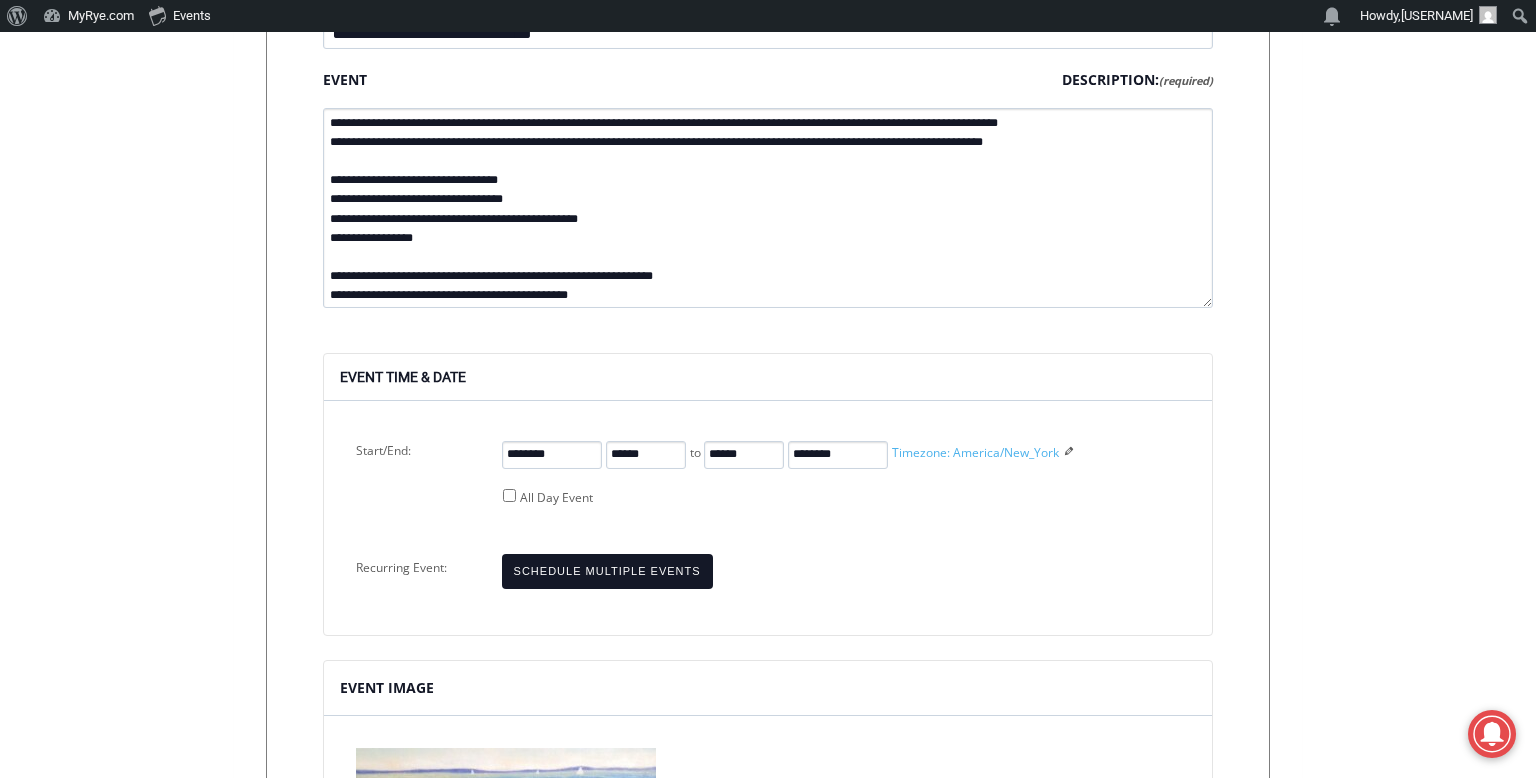 type on "**********" 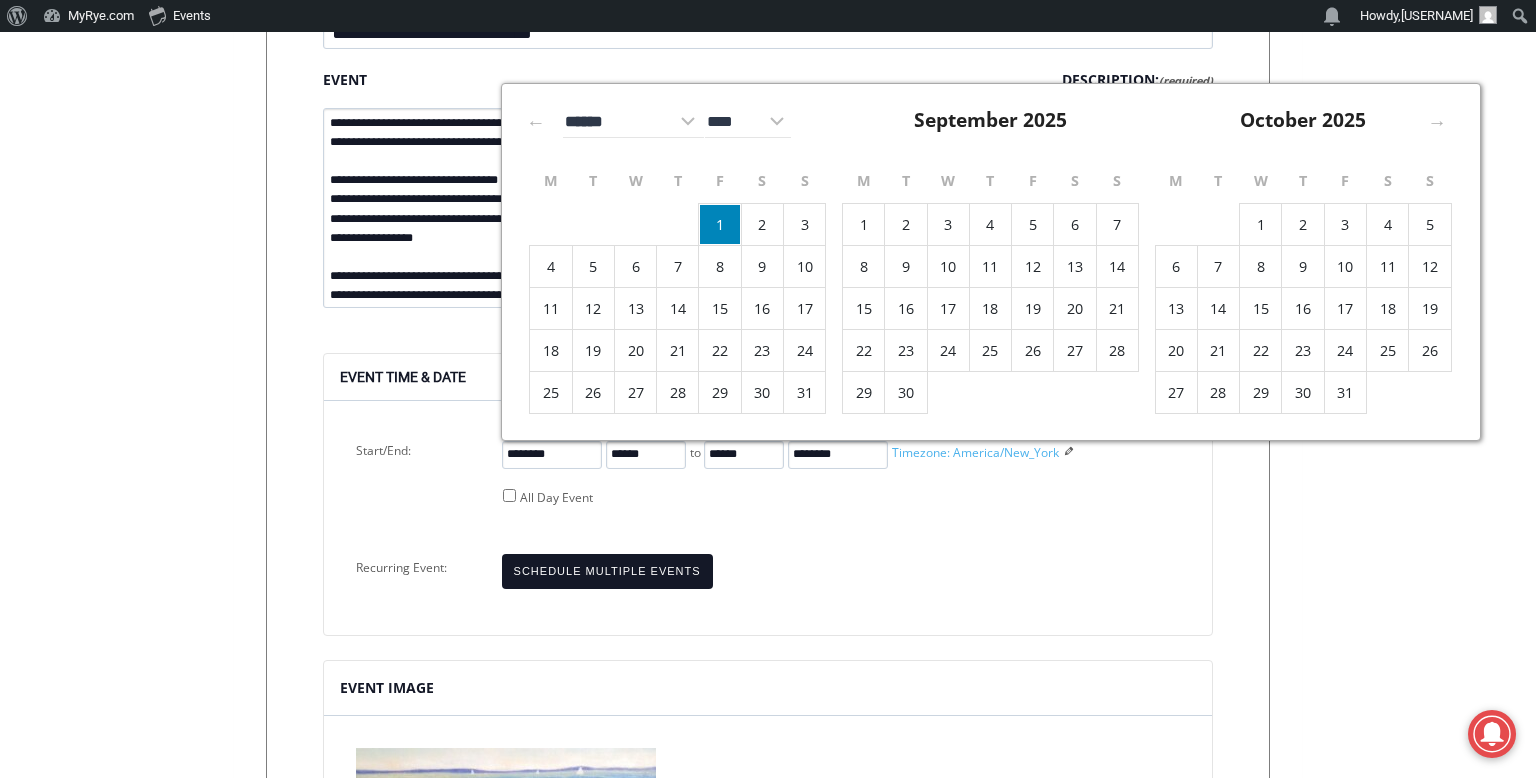 click on "6" at bounding box center [635, 266] 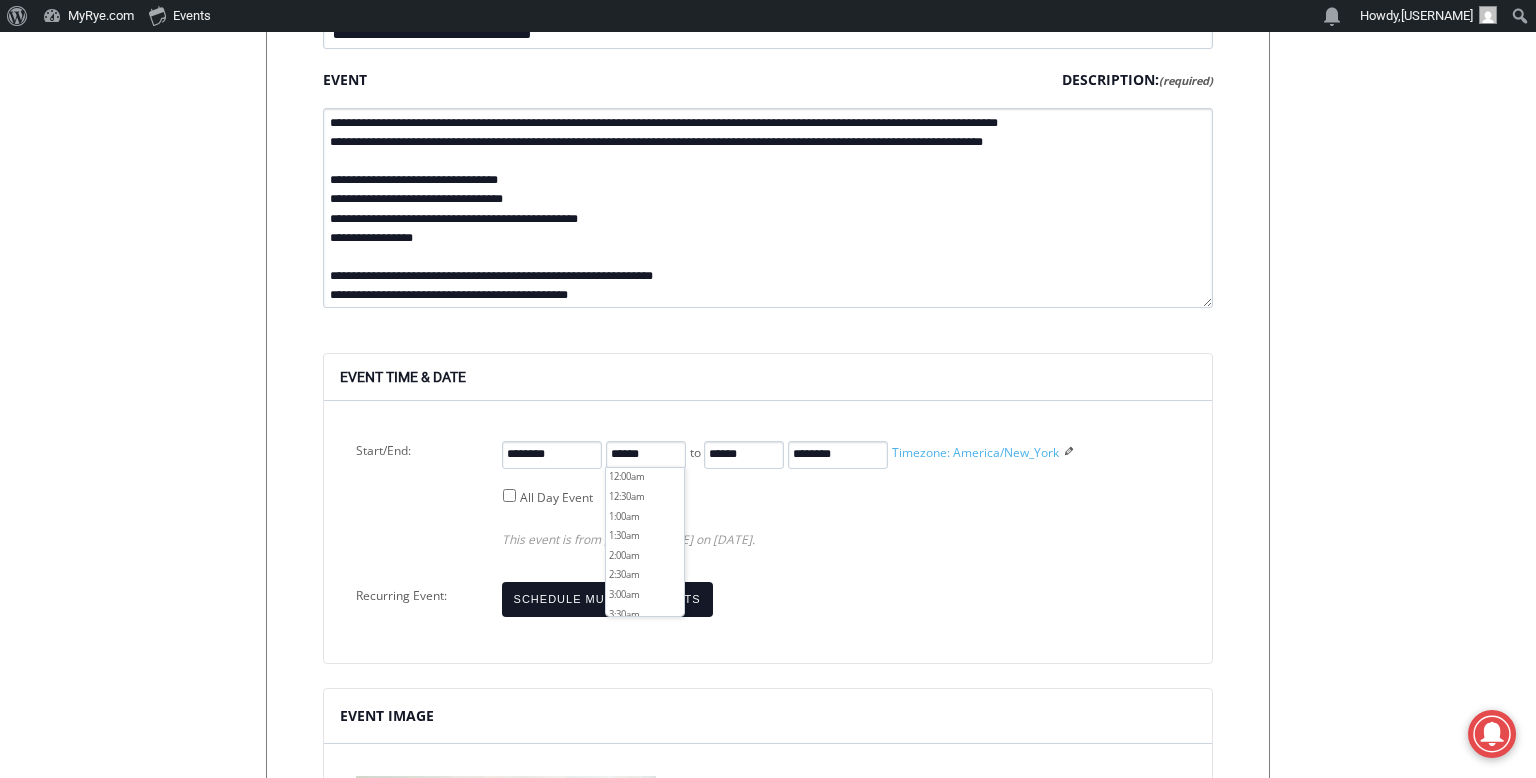 click on "******" at bounding box center (646, 455) 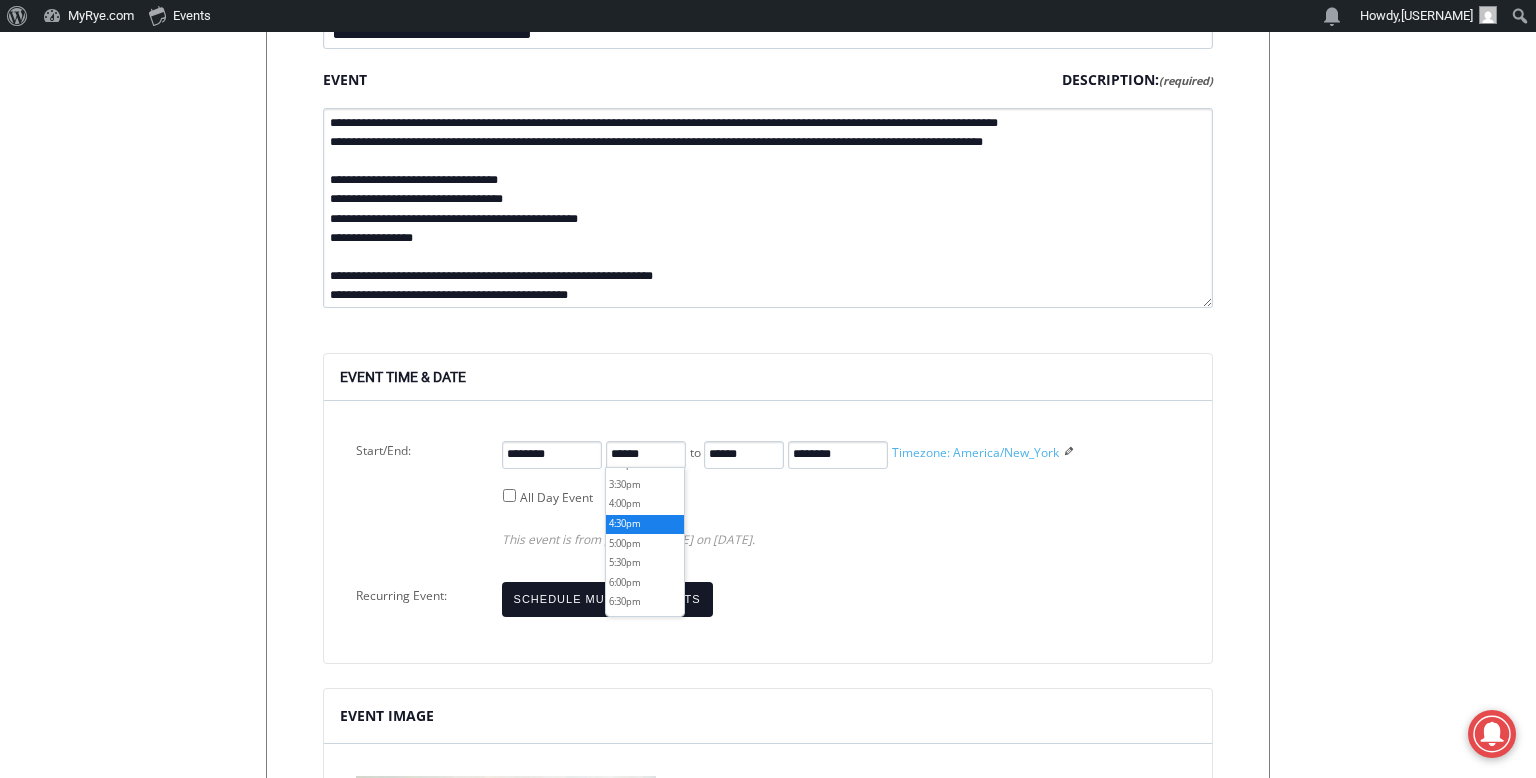 scroll, scrollTop: 612, scrollLeft: 0, axis: vertical 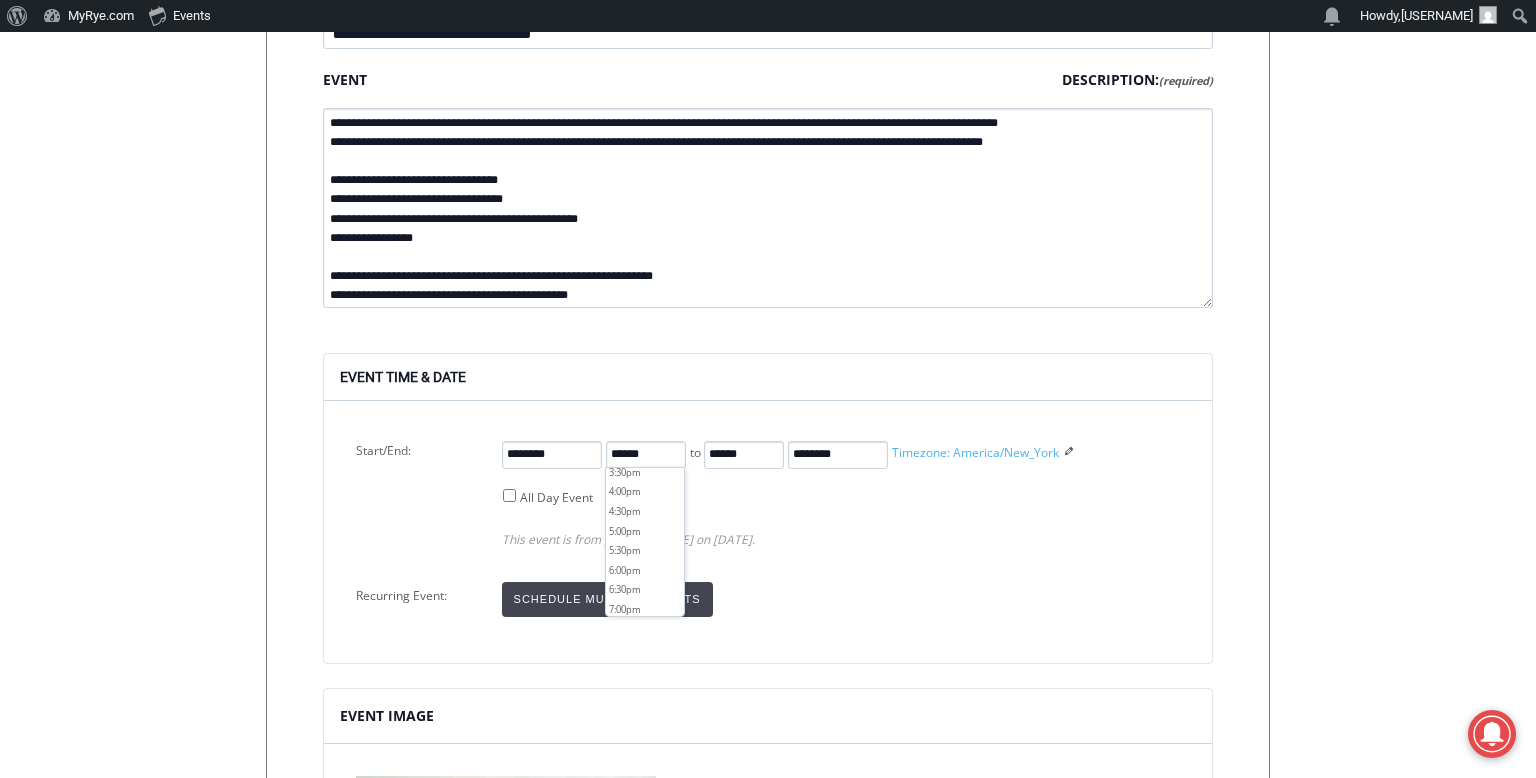 type on "******" 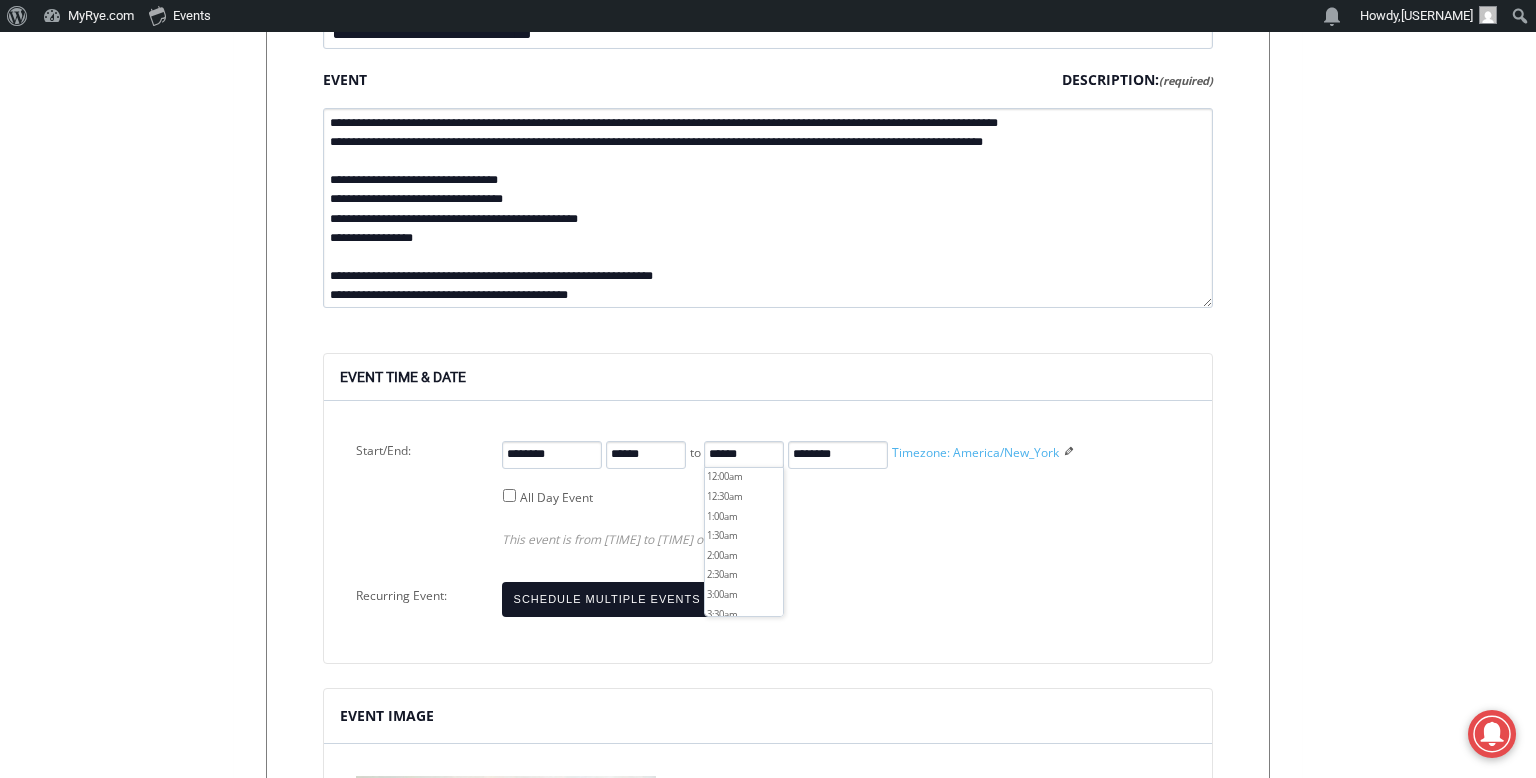 click on "******" at bounding box center (744, 455) 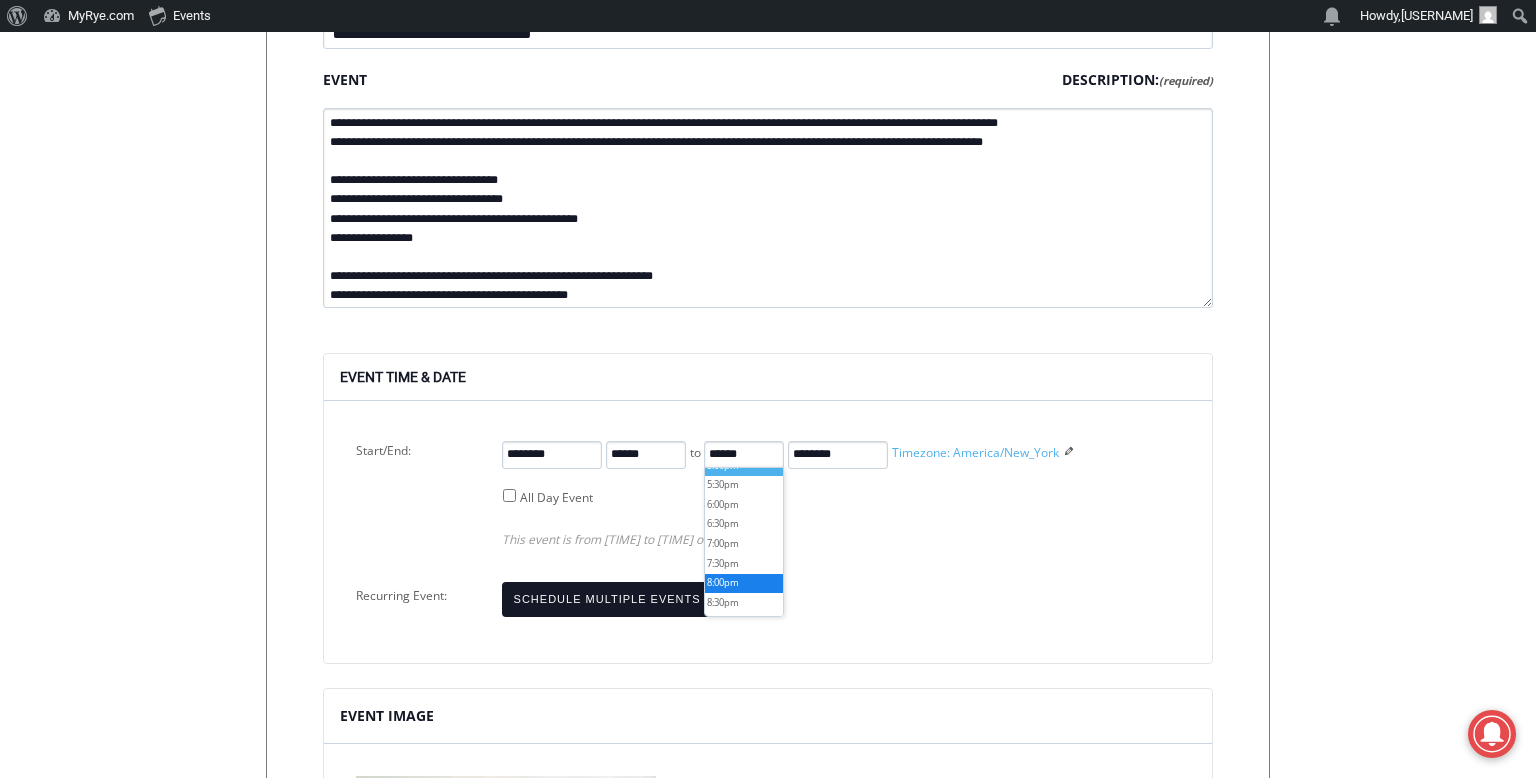 scroll, scrollTop: 680, scrollLeft: 0, axis: vertical 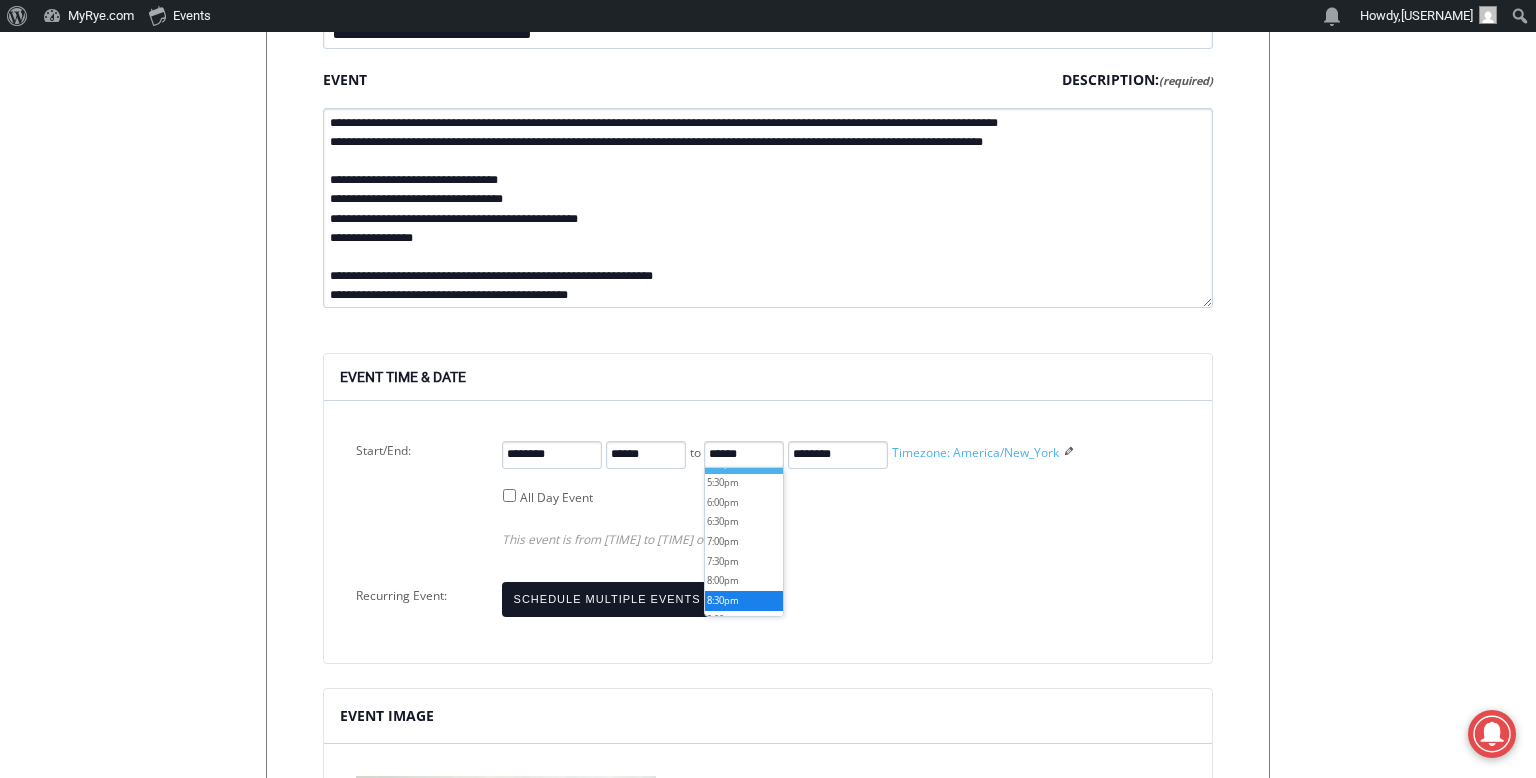 type on "******" 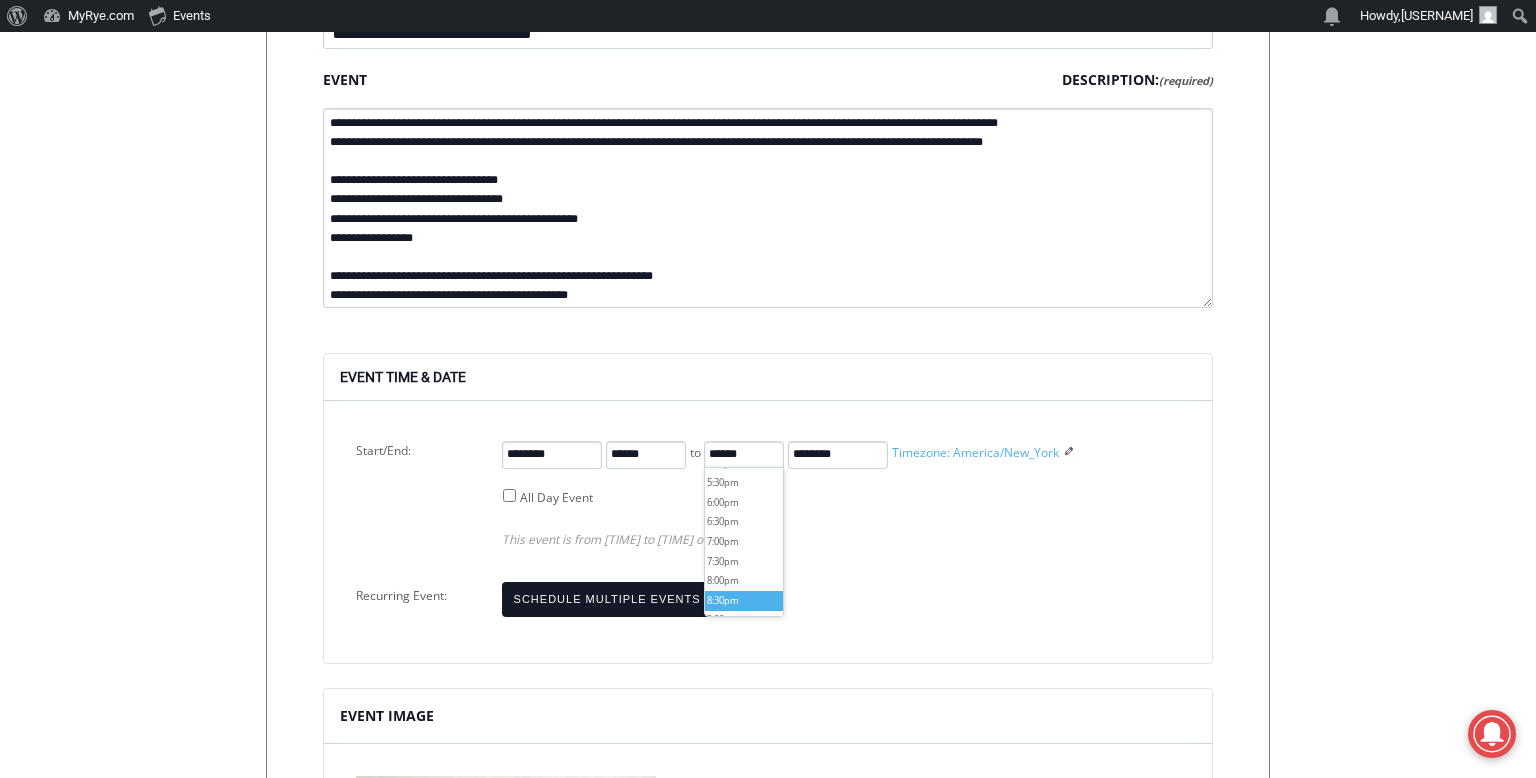click on "8:30pm" at bounding box center [744, 601] 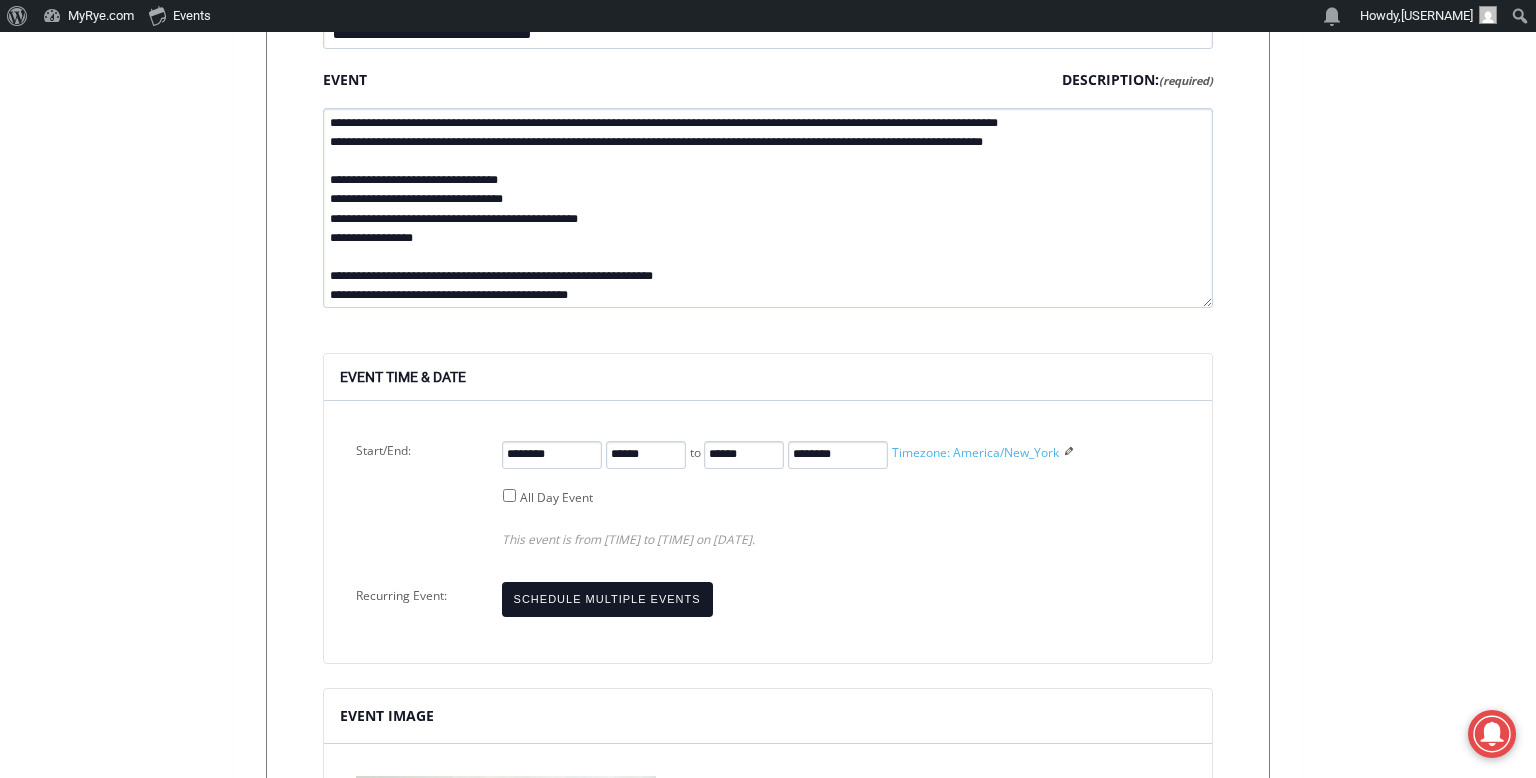 click on "All Day Event" at bounding box center [857, 503] 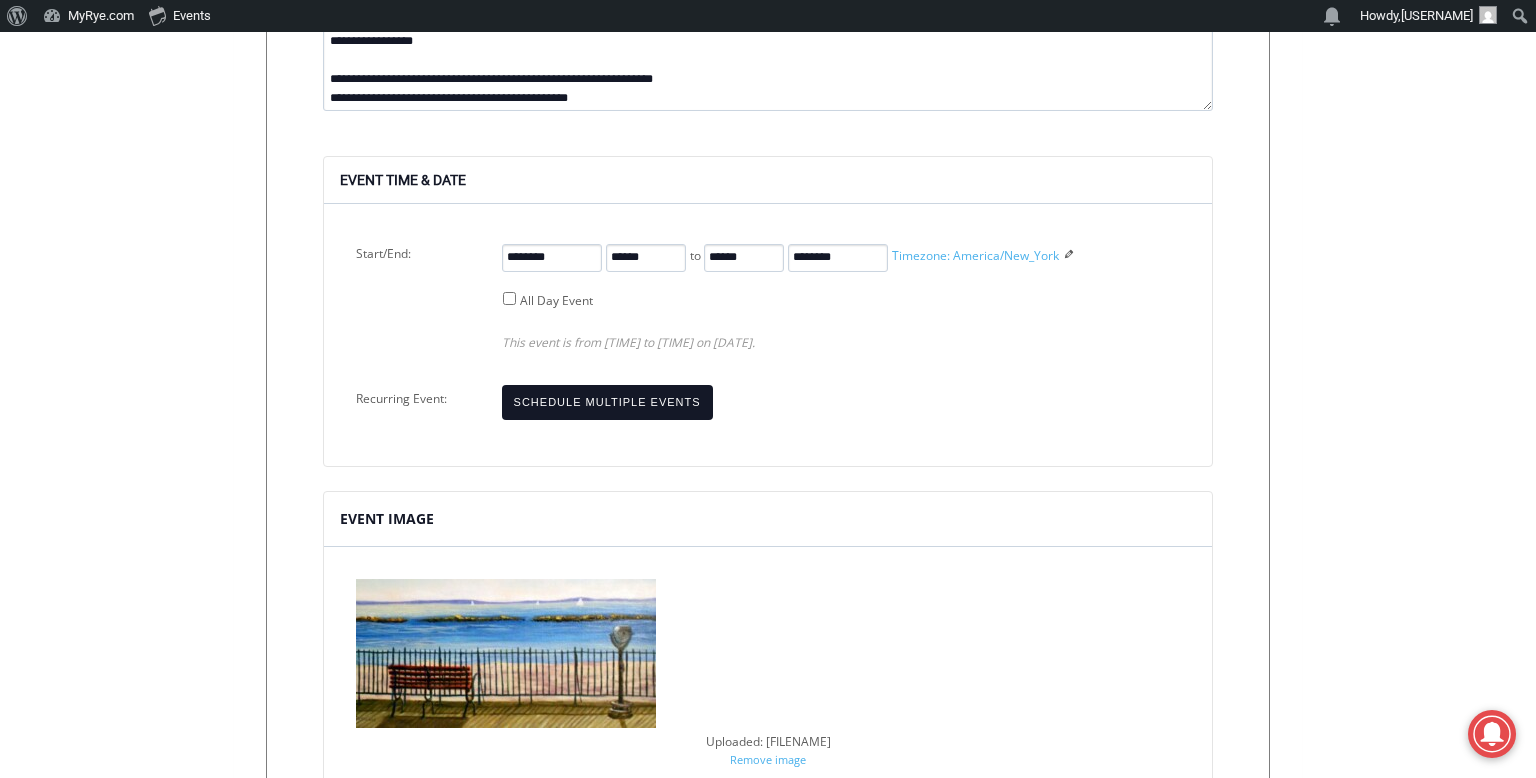 scroll, scrollTop: 1131, scrollLeft: 0, axis: vertical 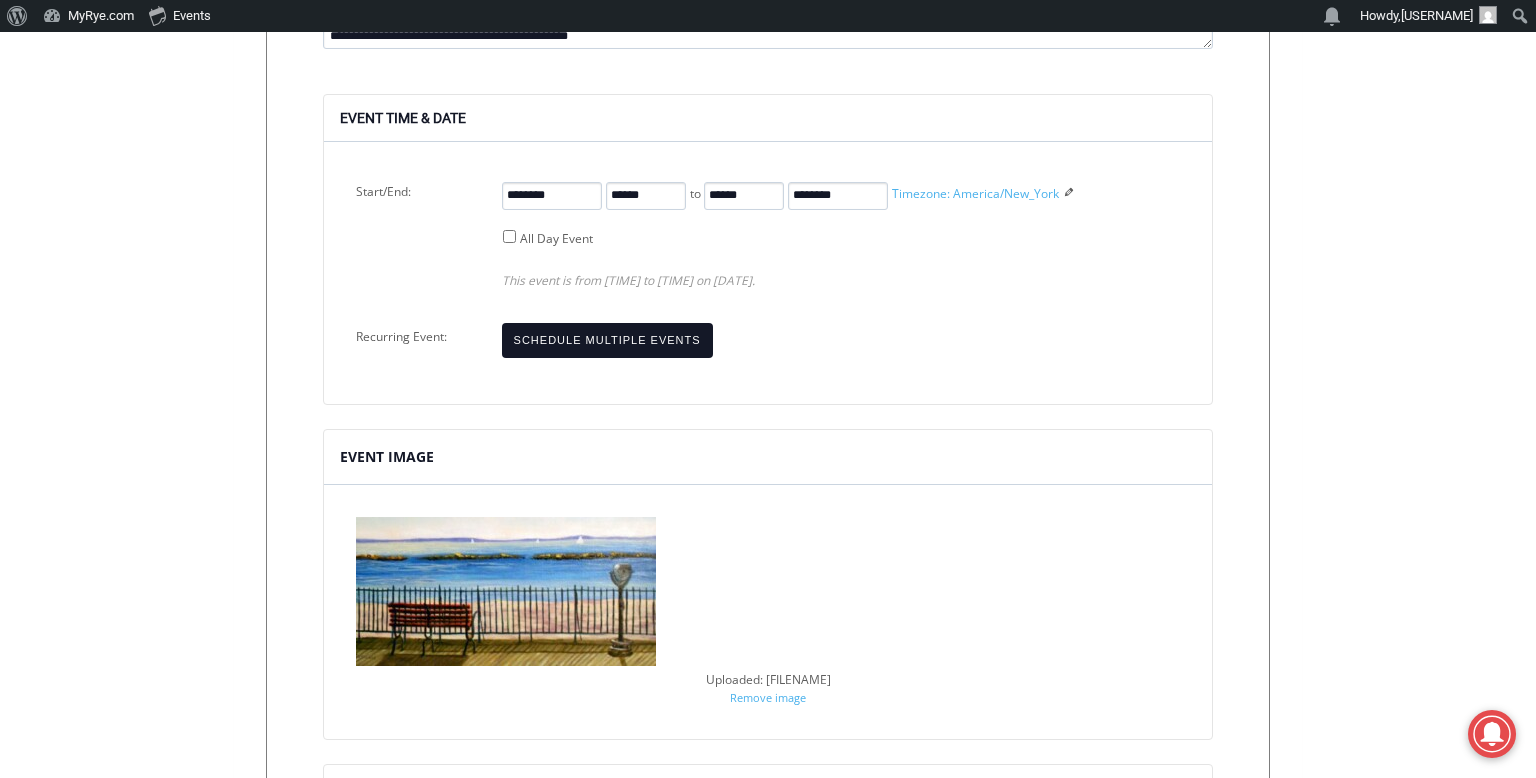 click at bounding box center (506, 591) 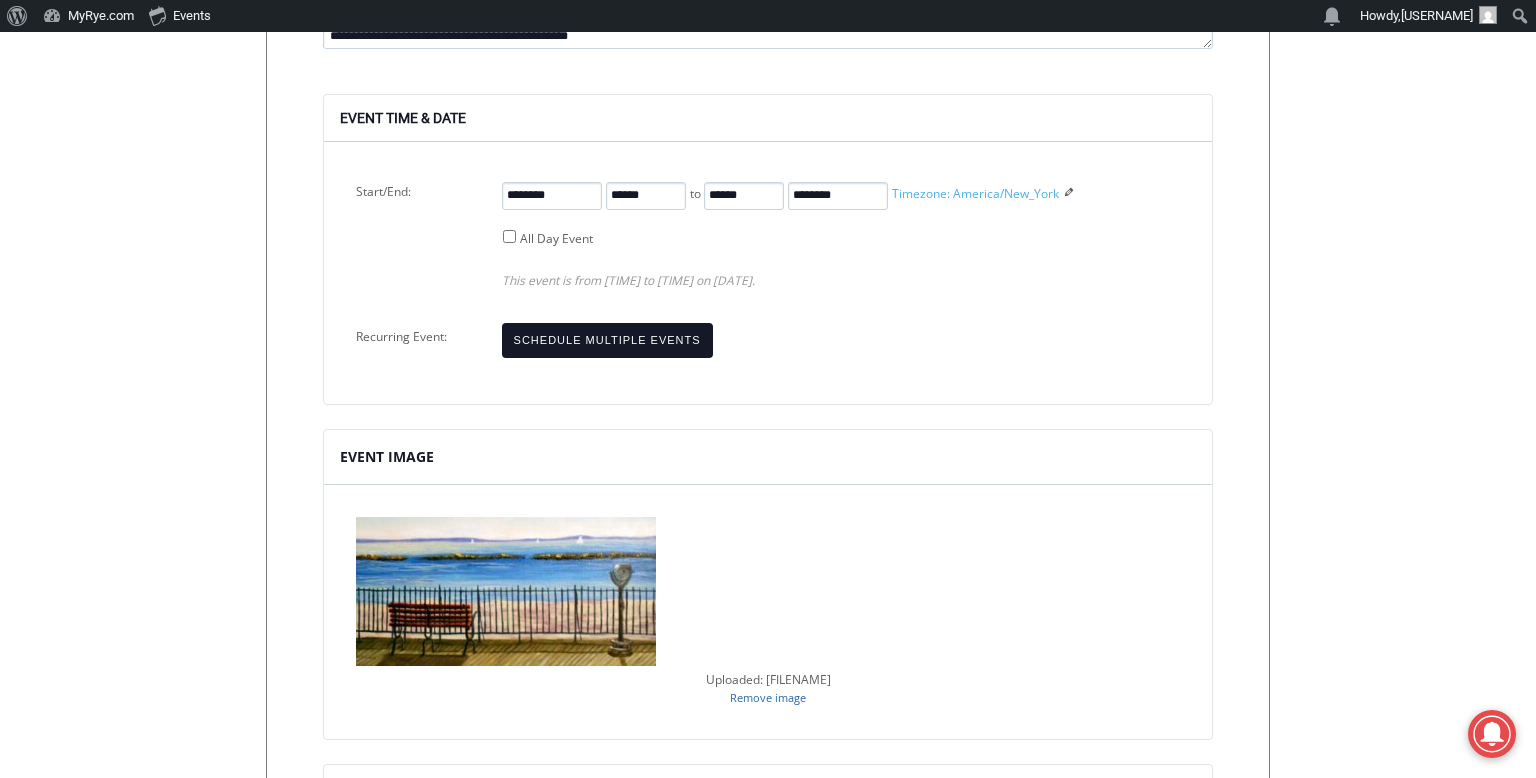 click on "Remove image" at bounding box center [768, 698] 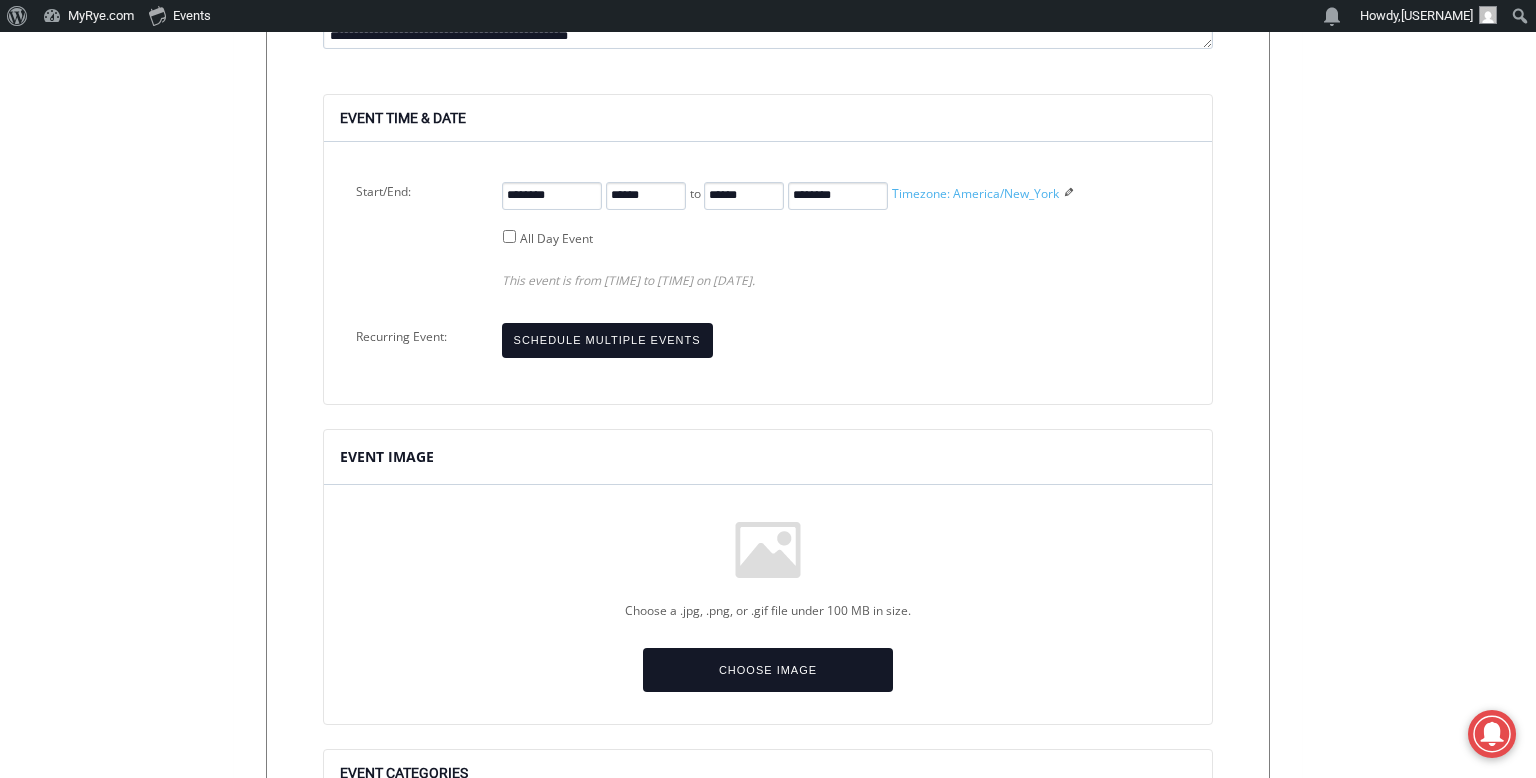 click on "Event Image" at bounding box center [768, 672] 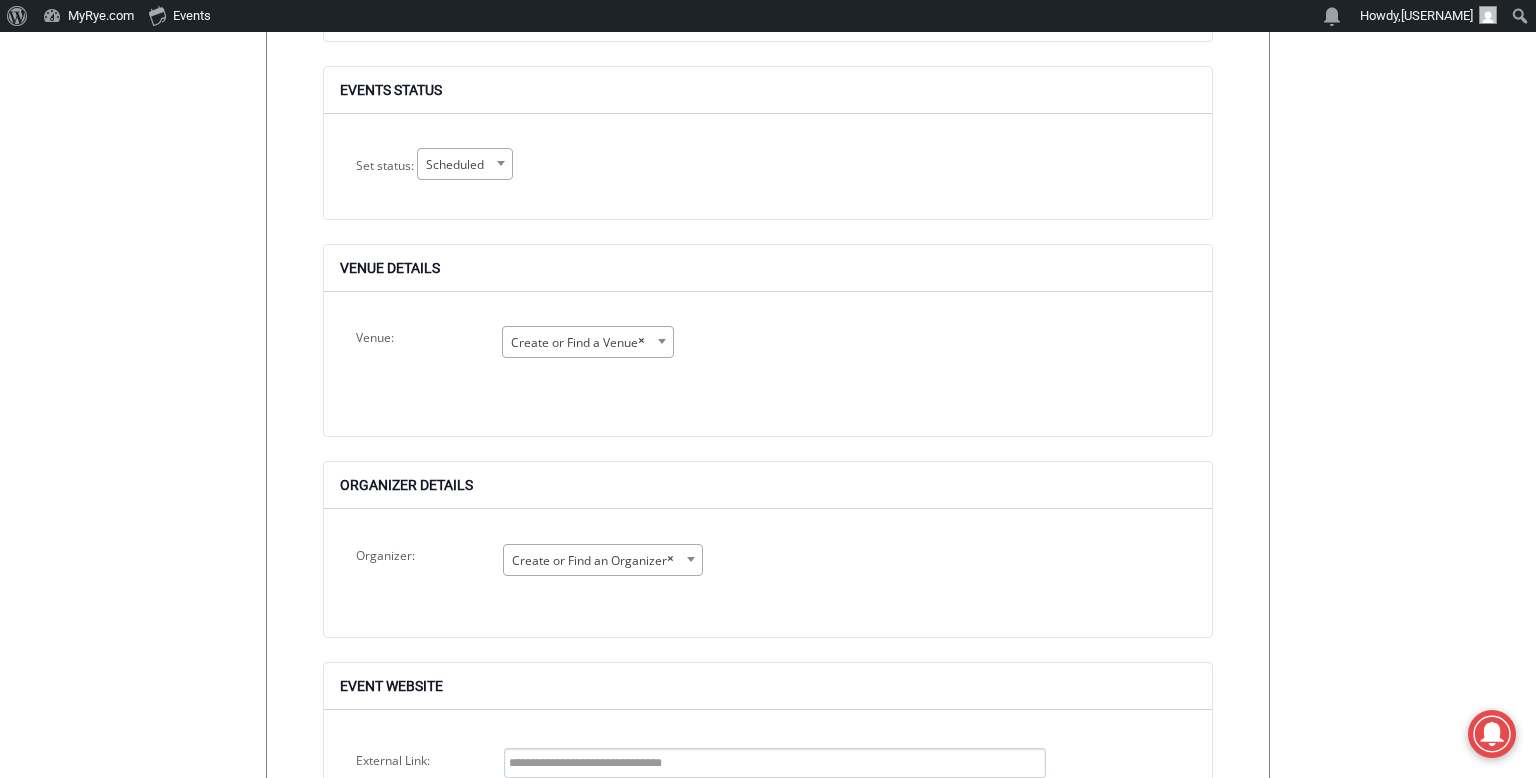 scroll, scrollTop: 2380, scrollLeft: 0, axis: vertical 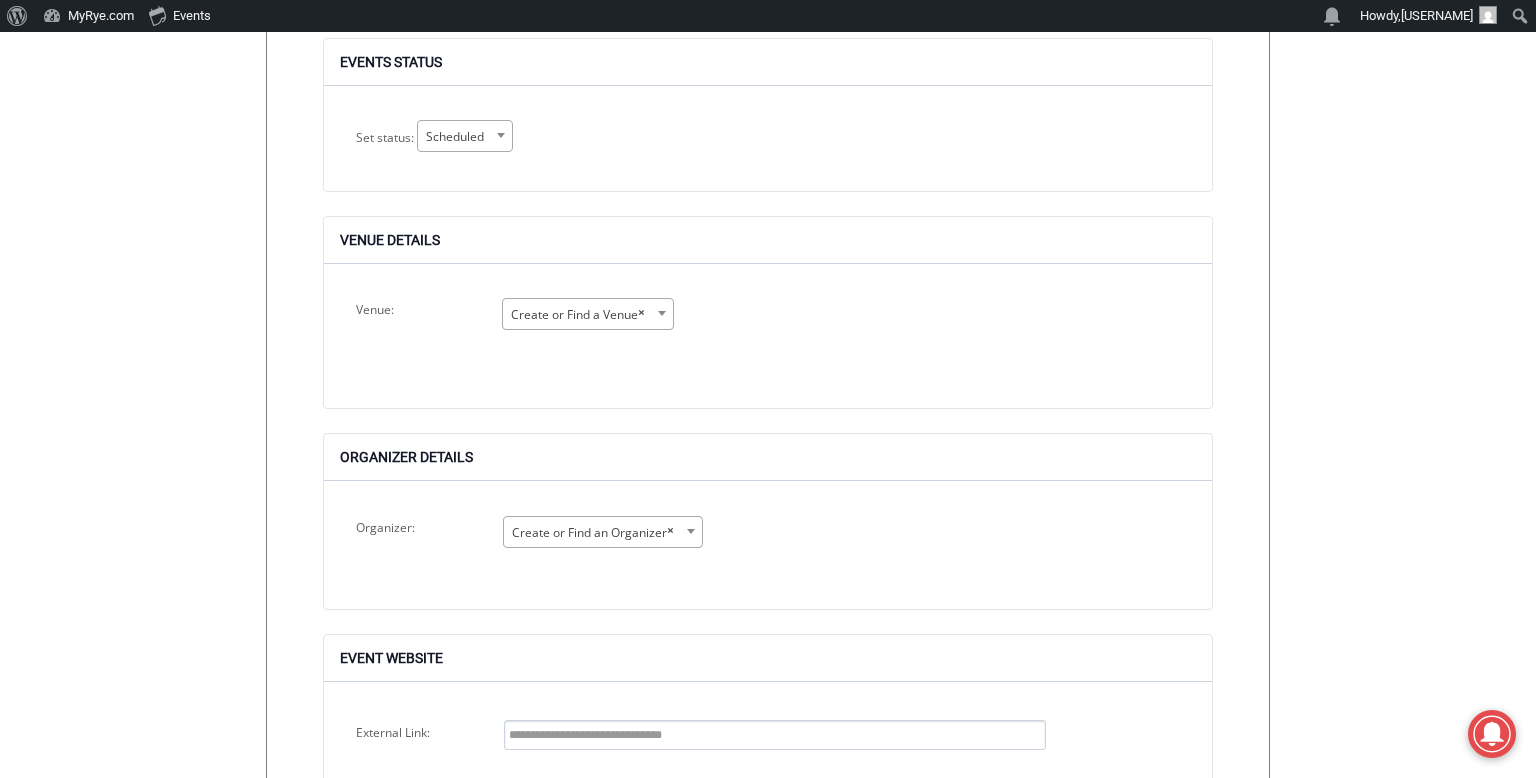 click on "About WordPress About WordPress Get Involved WordPress.org Documentation Learn WordPress Support Feedback MyRye.com Dashboard Events View Calendar Community: Submit Event Community: My Events
Notifications Notifications Howdy,  [USERNAME] [USERNAME] Edit Profile Log Out Search ******
Skip to content
63.82
F
Rye
Saturday, August 2, 2025
Advertise
Submit a Story or Event Listing
Tips & Letters
Free Newsletter Sign Up
About
Facebook
Instagram
Linkedin
X
YouTube" at bounding box center (768, -175) 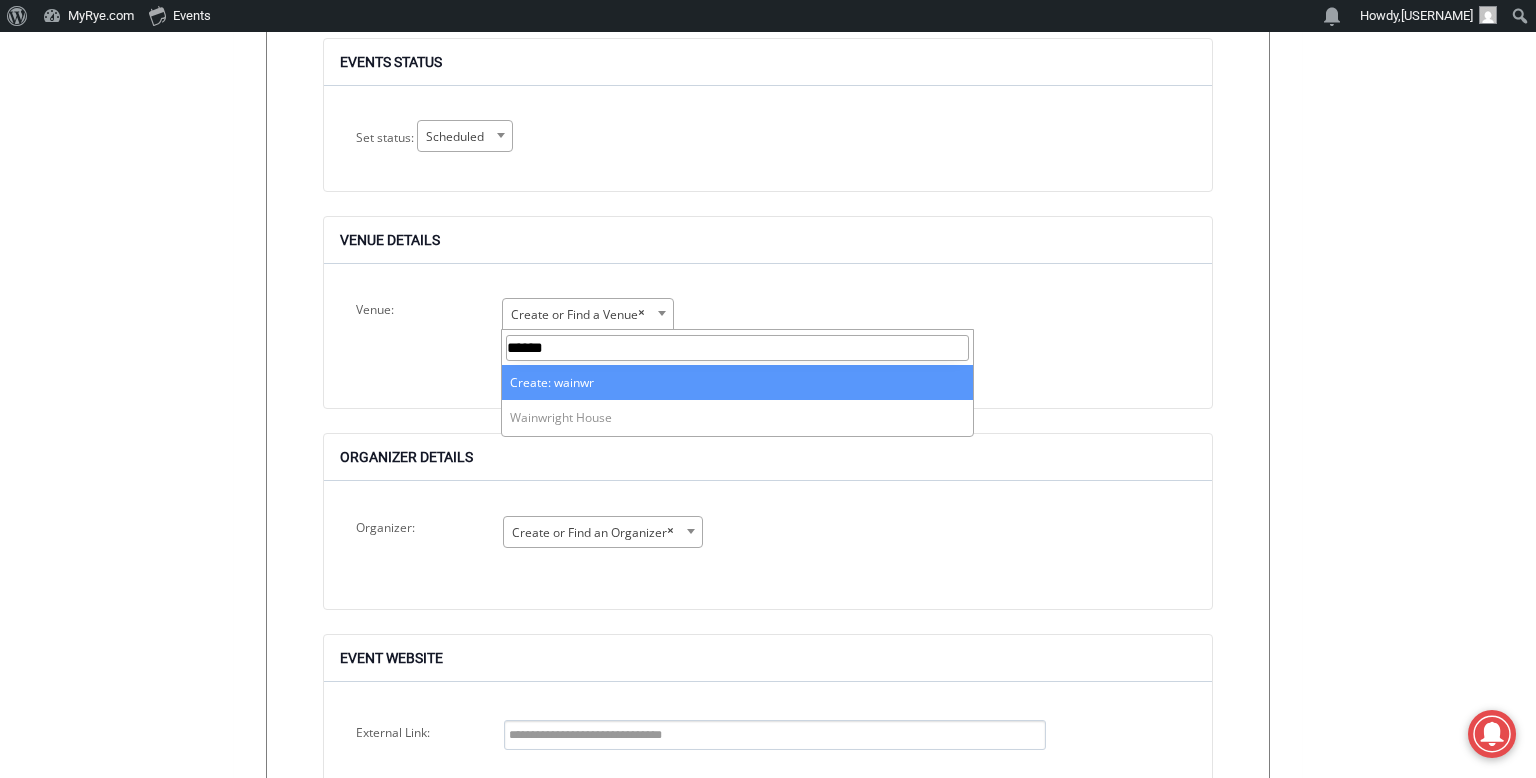 type on "******" 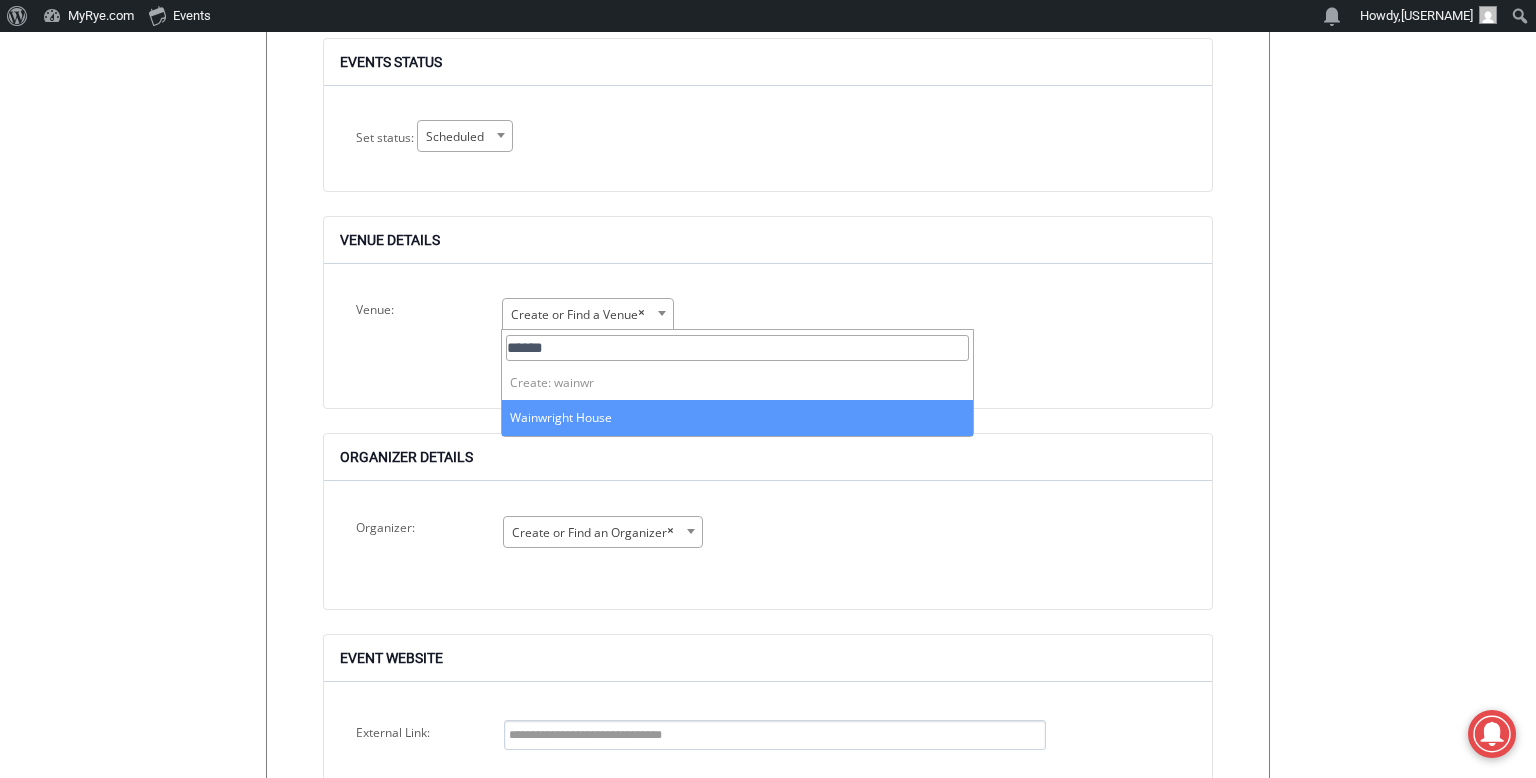 select on "*****" 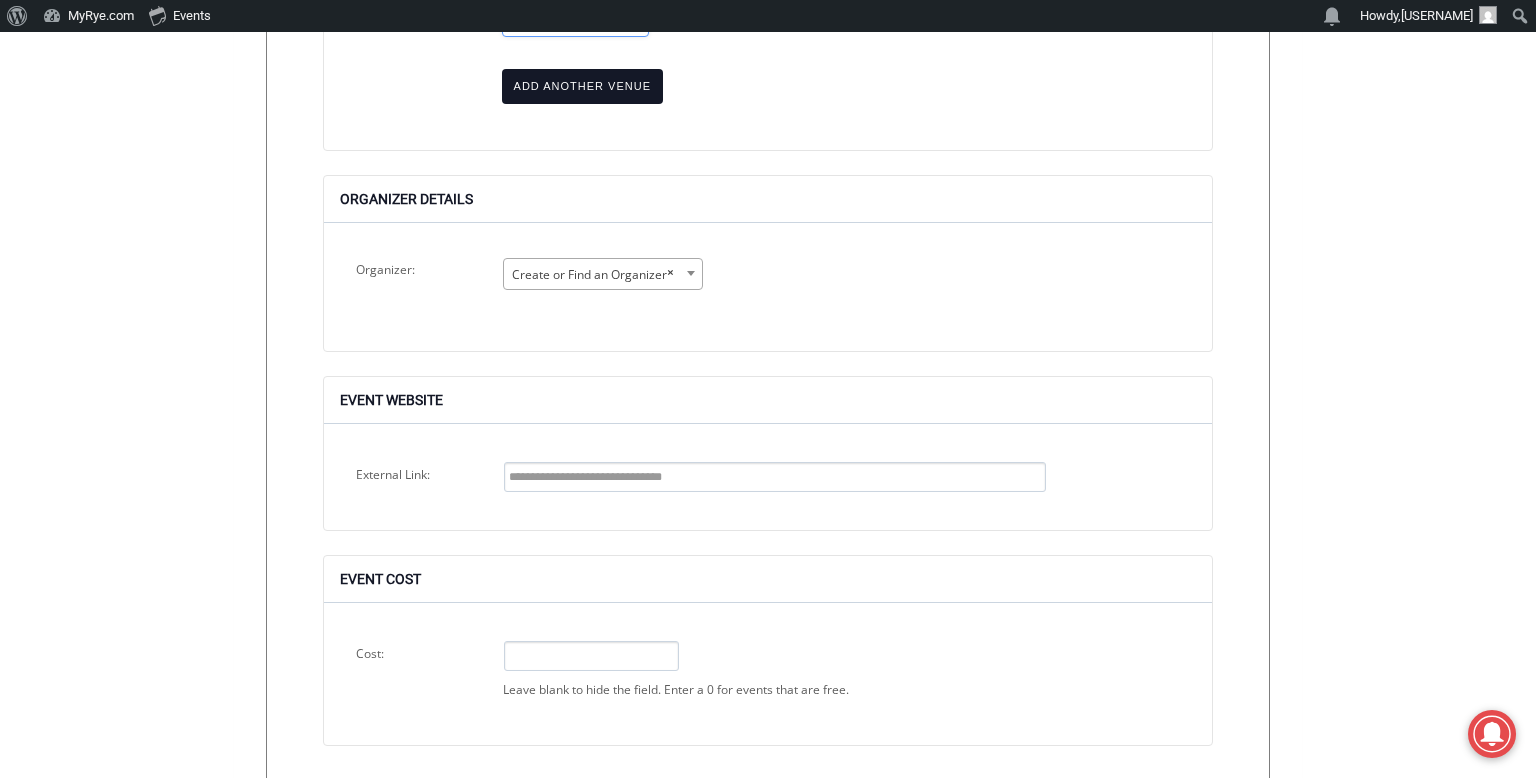 scroll, scrollTop: 2676, scrollLeft: 0, axis: vertical 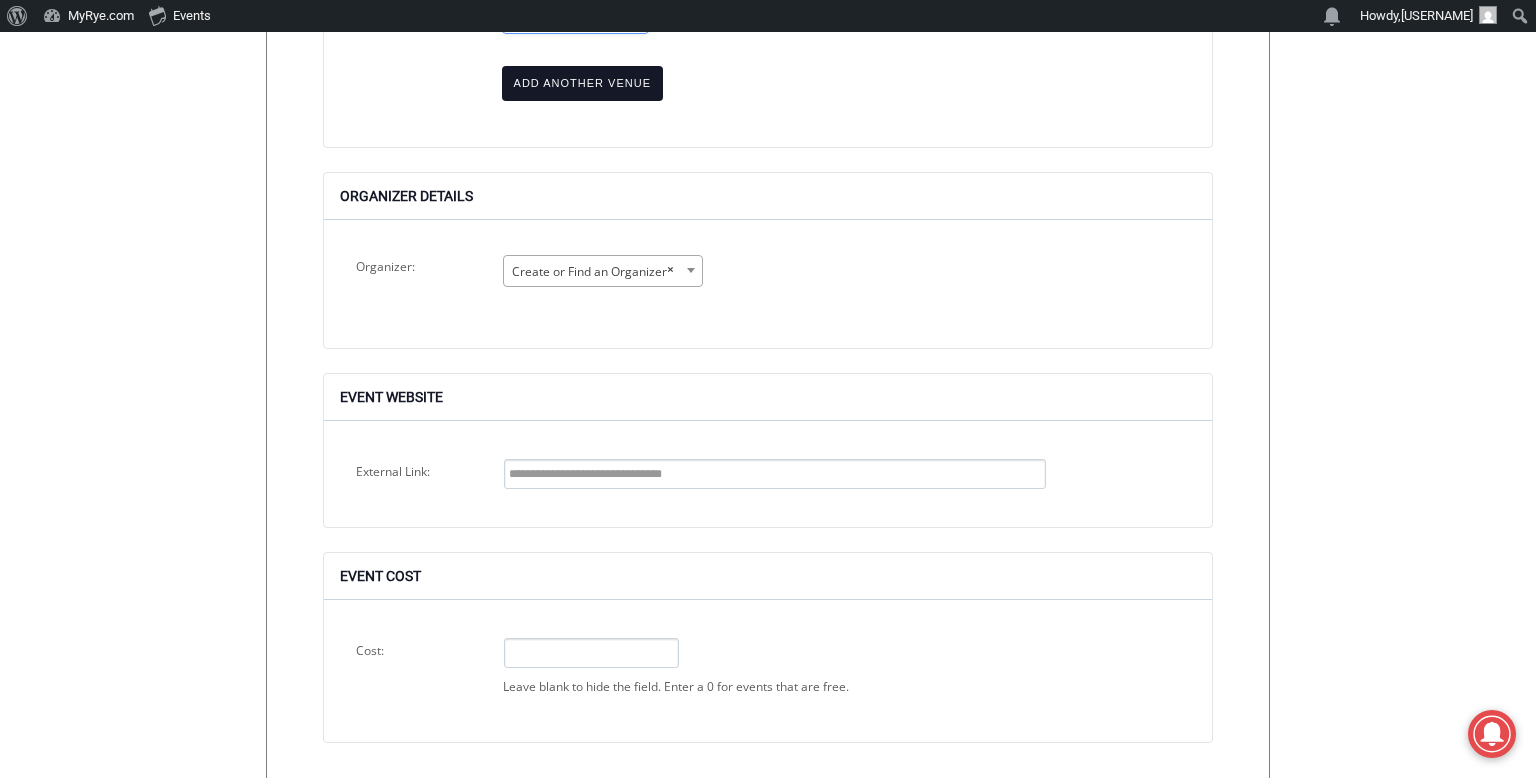 click on "External Link:" at bounding box center (775, 474) 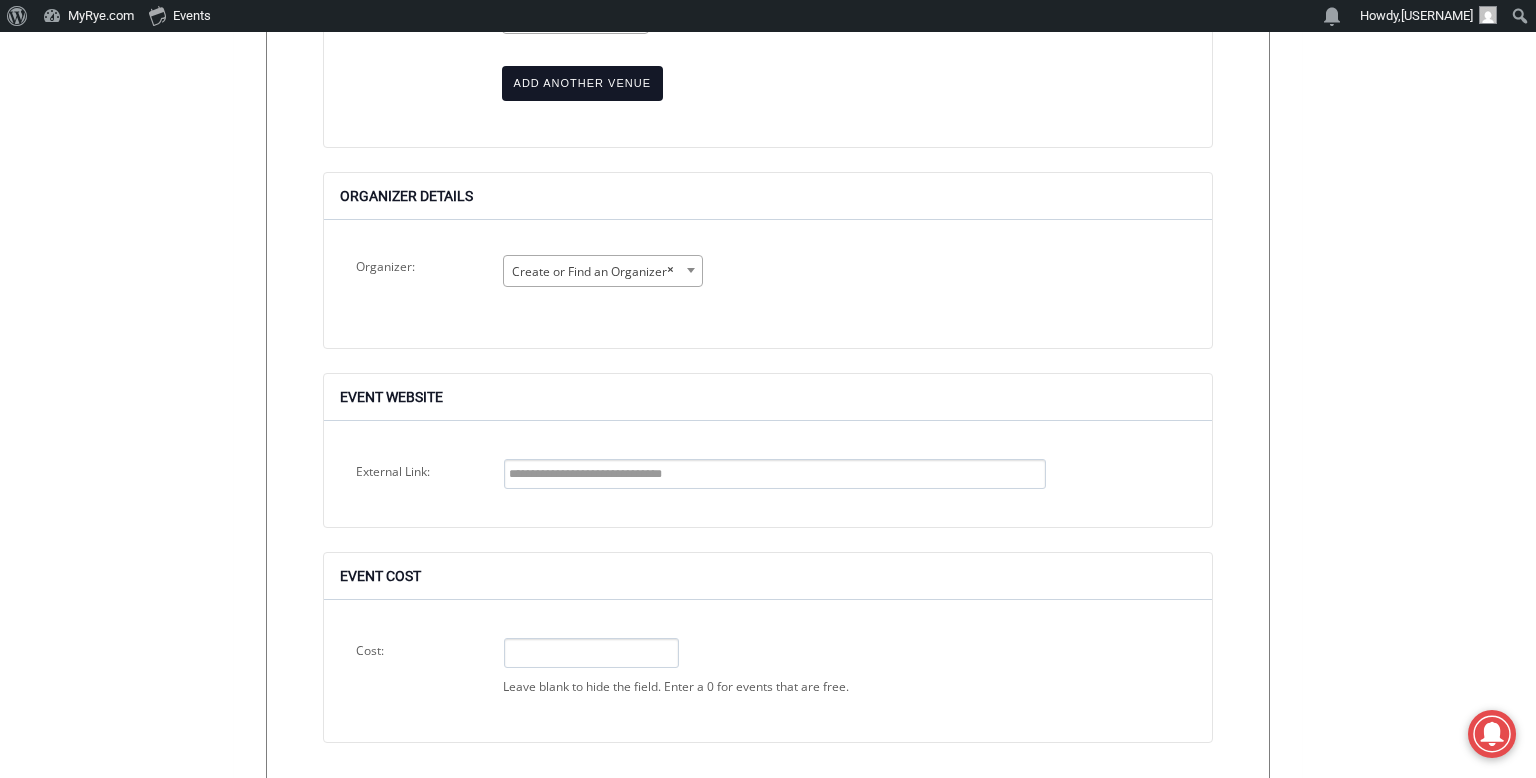 click on "External Link:" at bounding box center [775, 474] 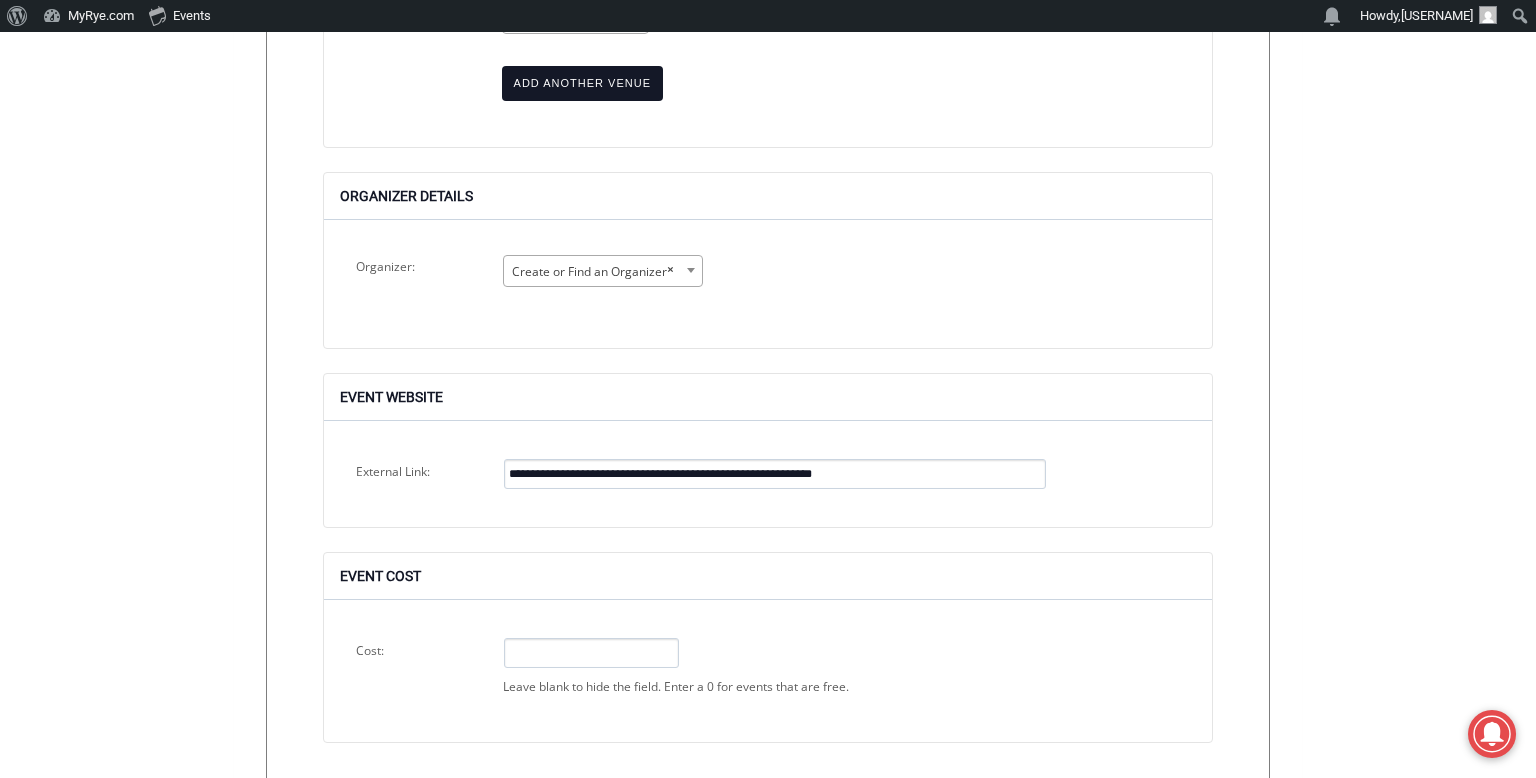 type on "**********" 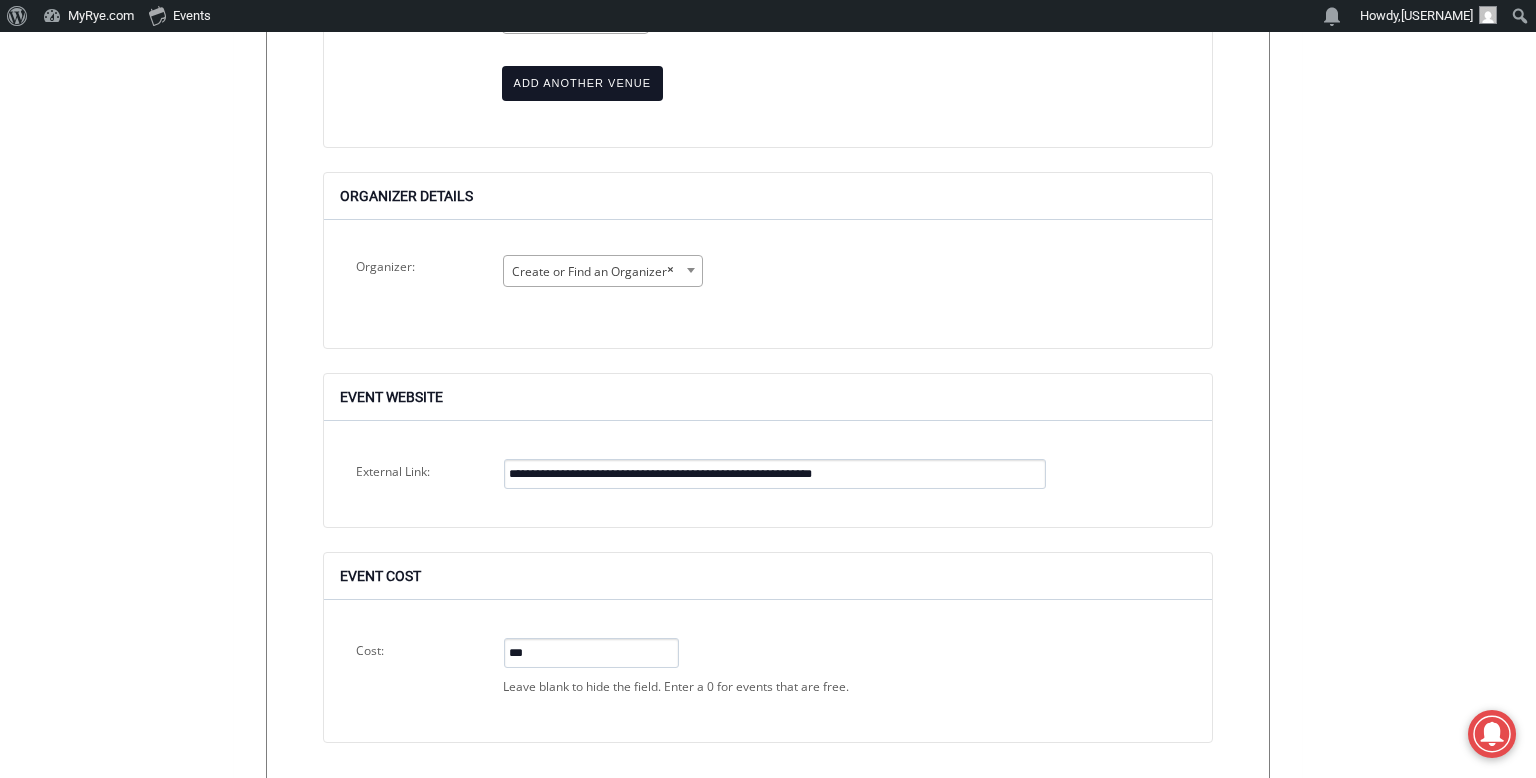 click on "**********" at bounding box center [768, 647] 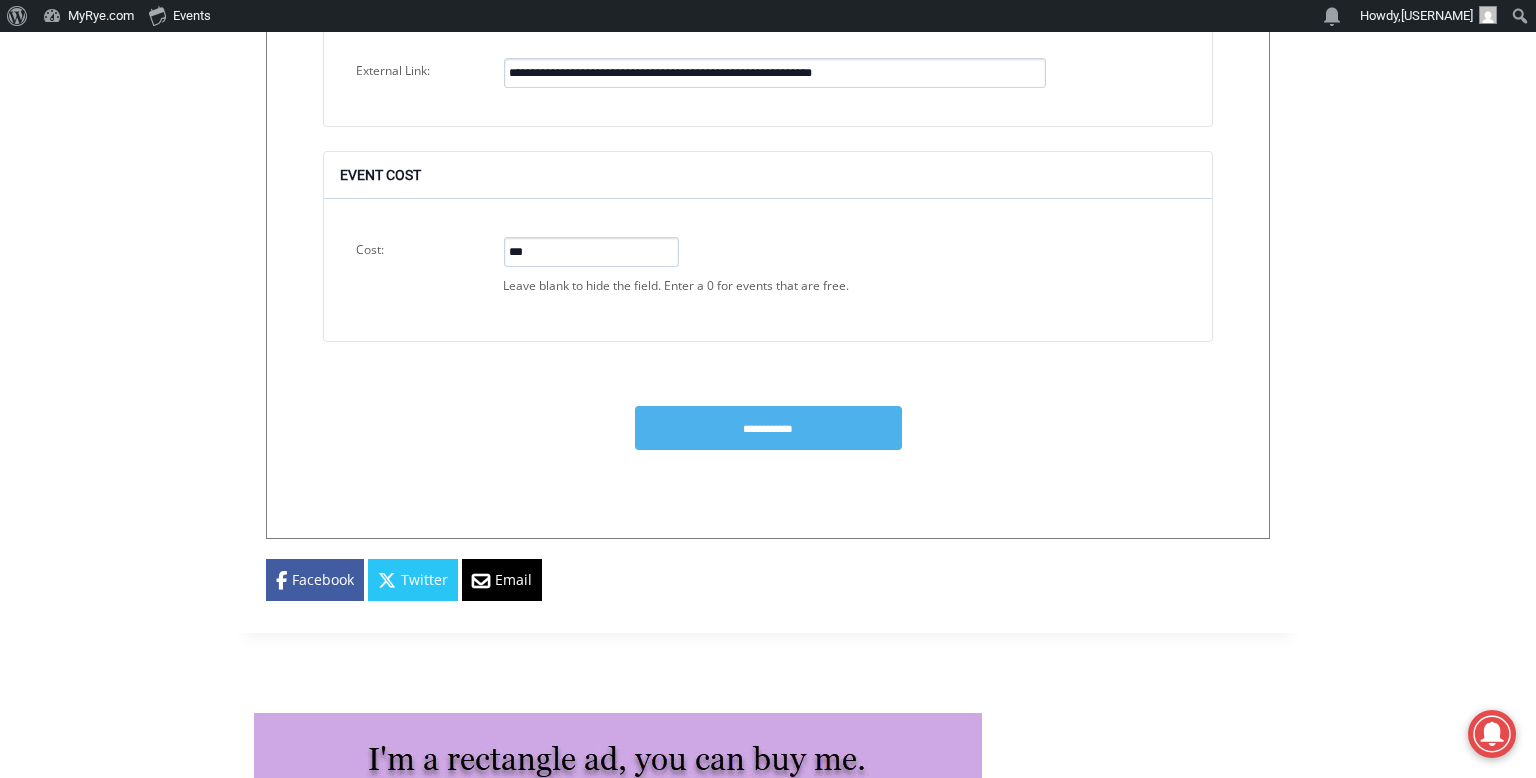 scroll, scrollTop: 3086, scrollLeft: 0, axis: vertical 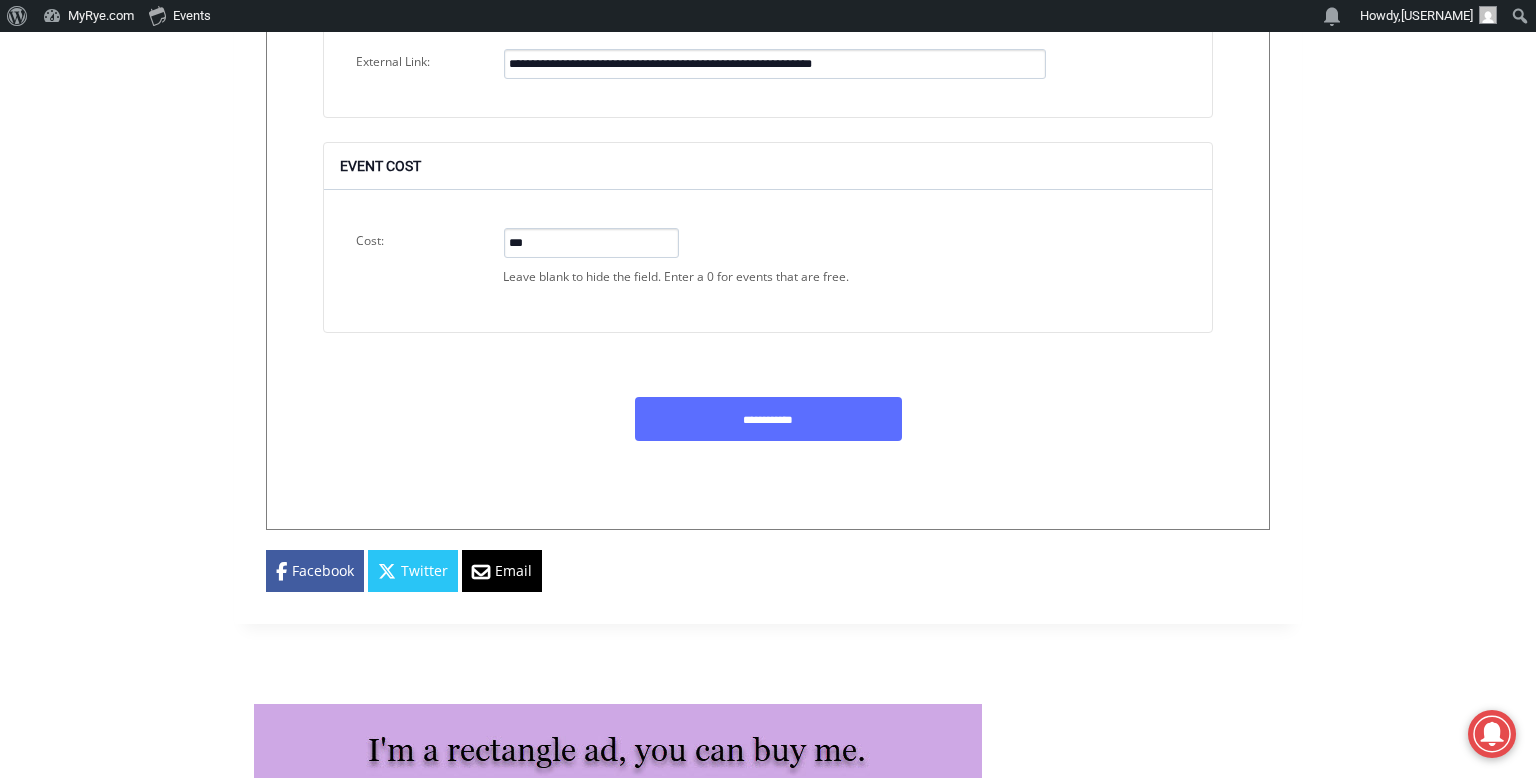 click on "**********" at bounding box center [768, 419] 